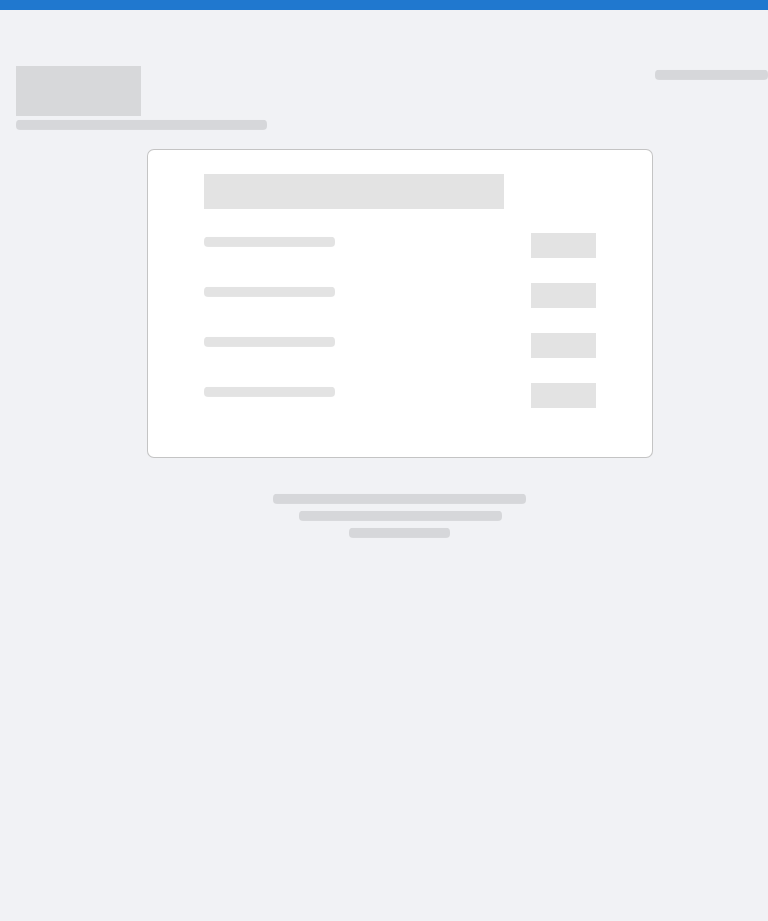 scroll, scrollTop: 0, scrollLeft: 0, axis: both 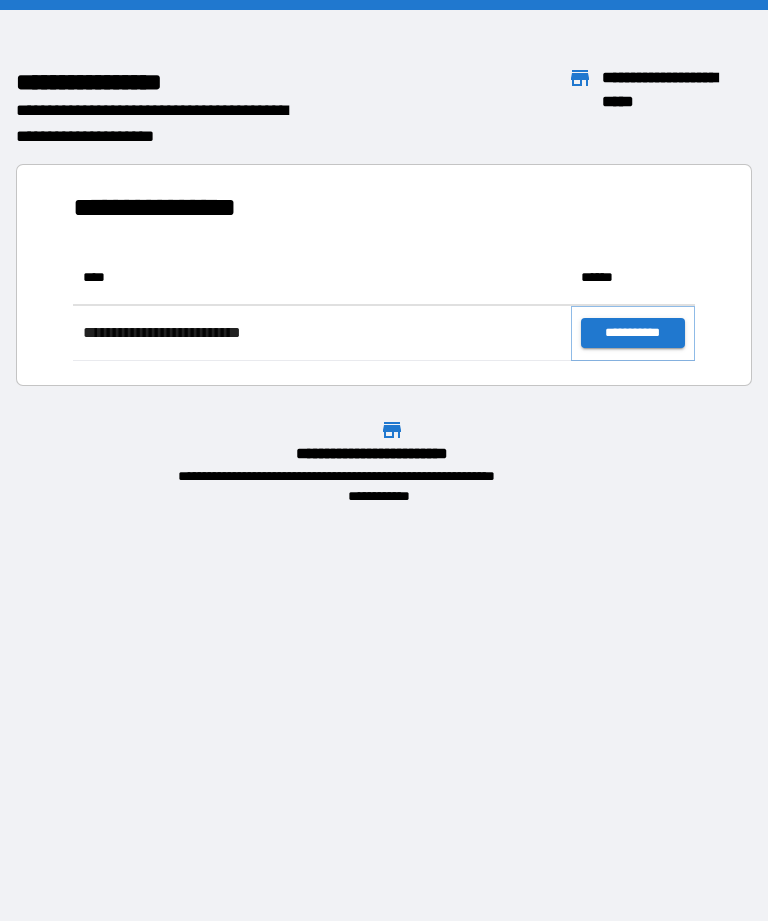 click on "**********" at bounding box center [633, 333] 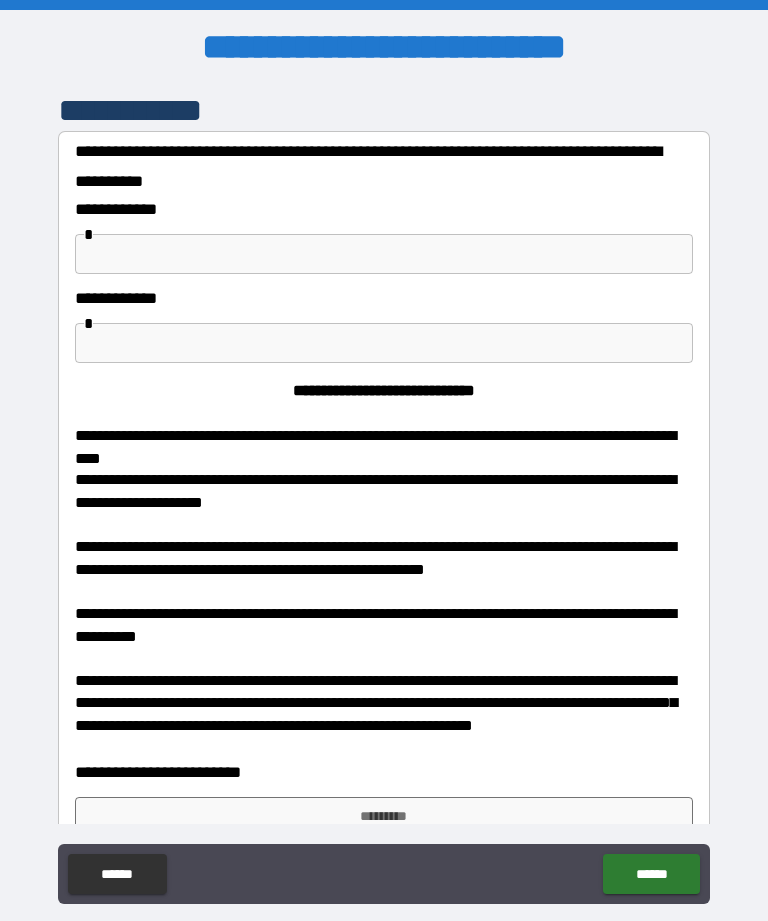 click at bounding box center (384, 254) 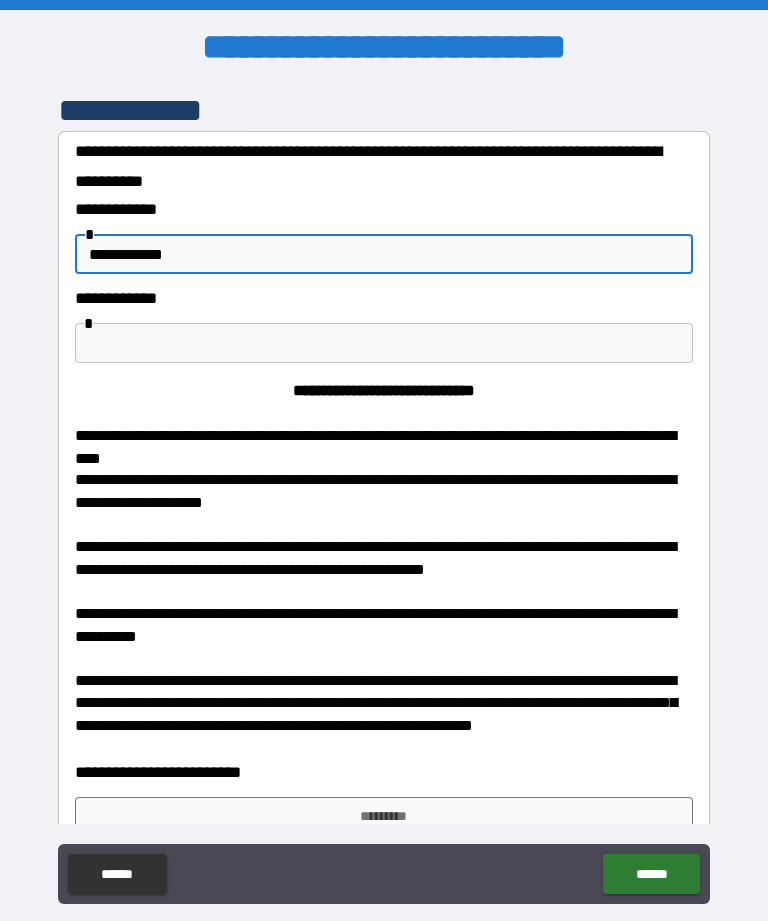 type on "**********" 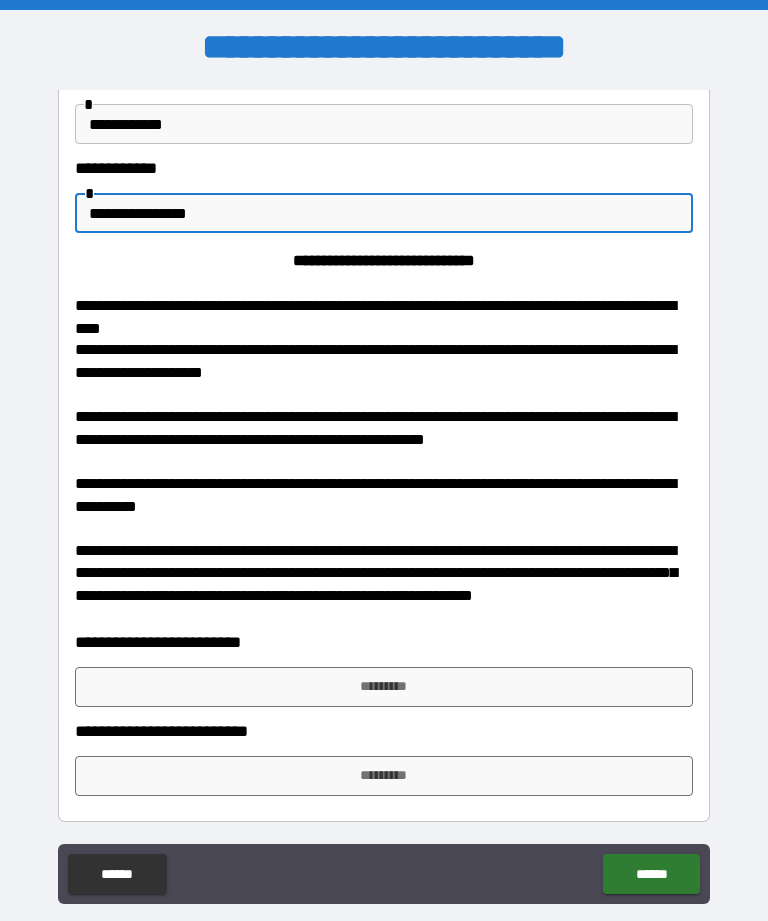 scroll, scrollTop: 129, scrollLeft: 0, axis: vertical 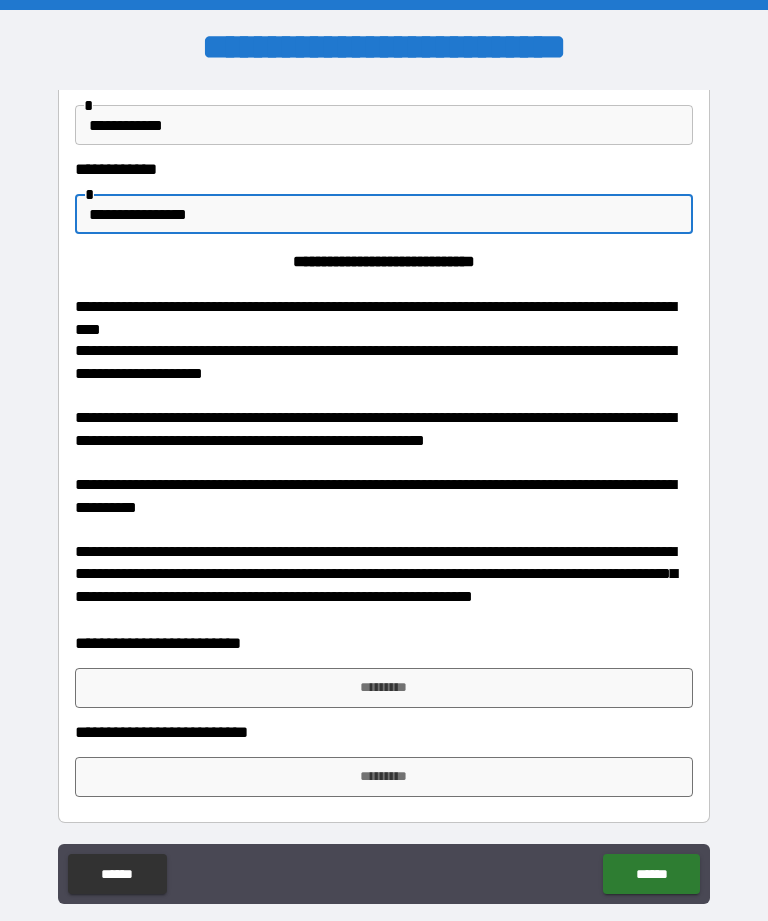 type on "**********" 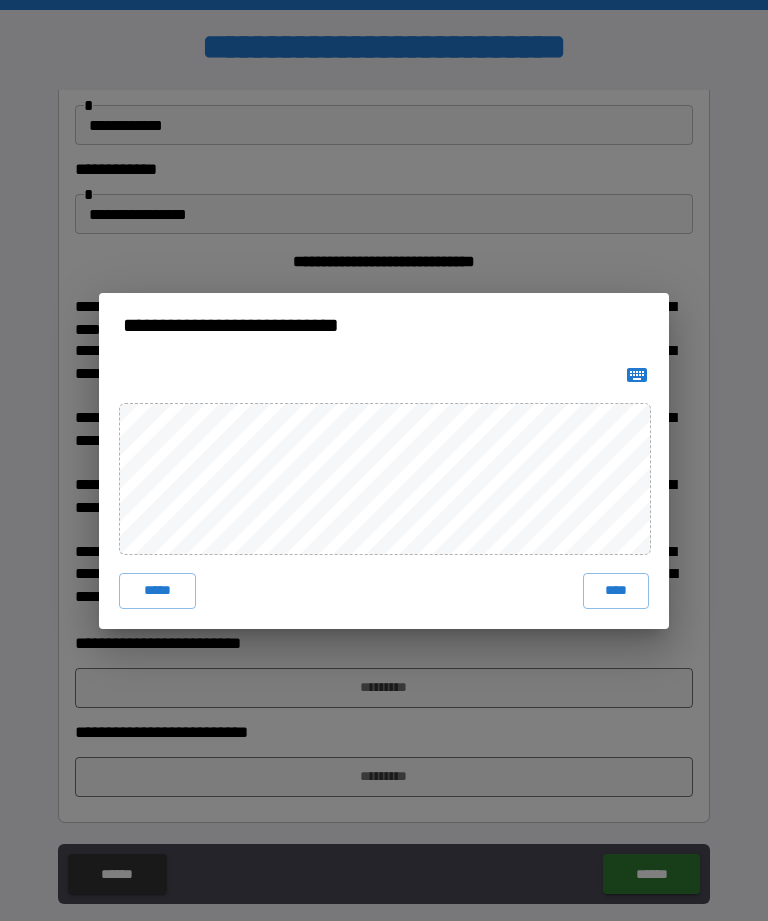 click 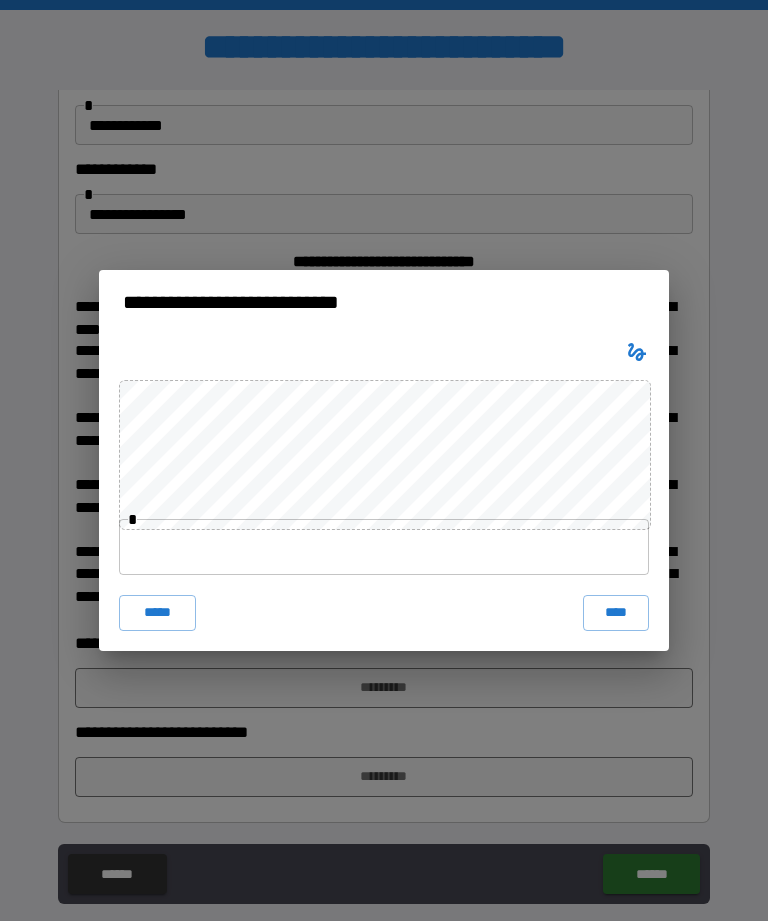 click at bounding box center (384, 547) 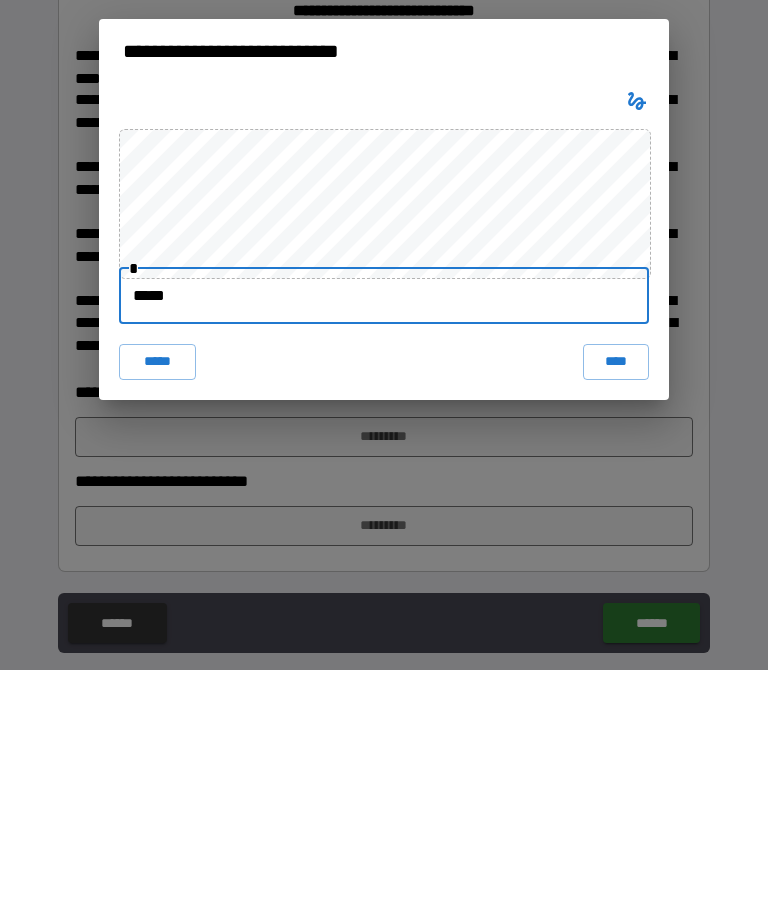 type on "******" 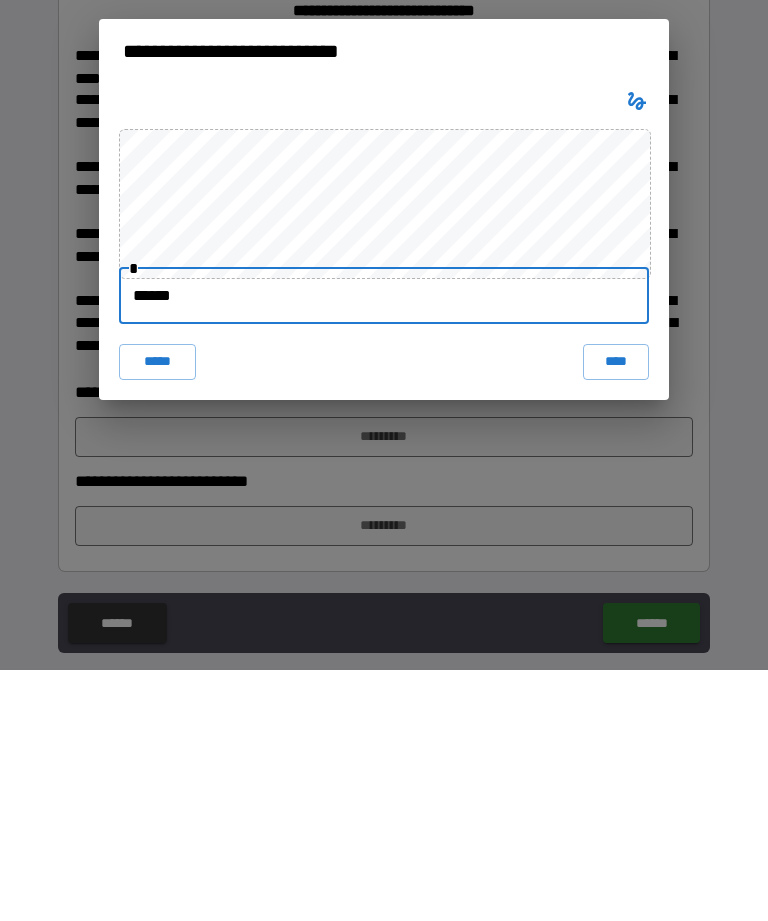 click on "****" at bounding box center [616, 613] 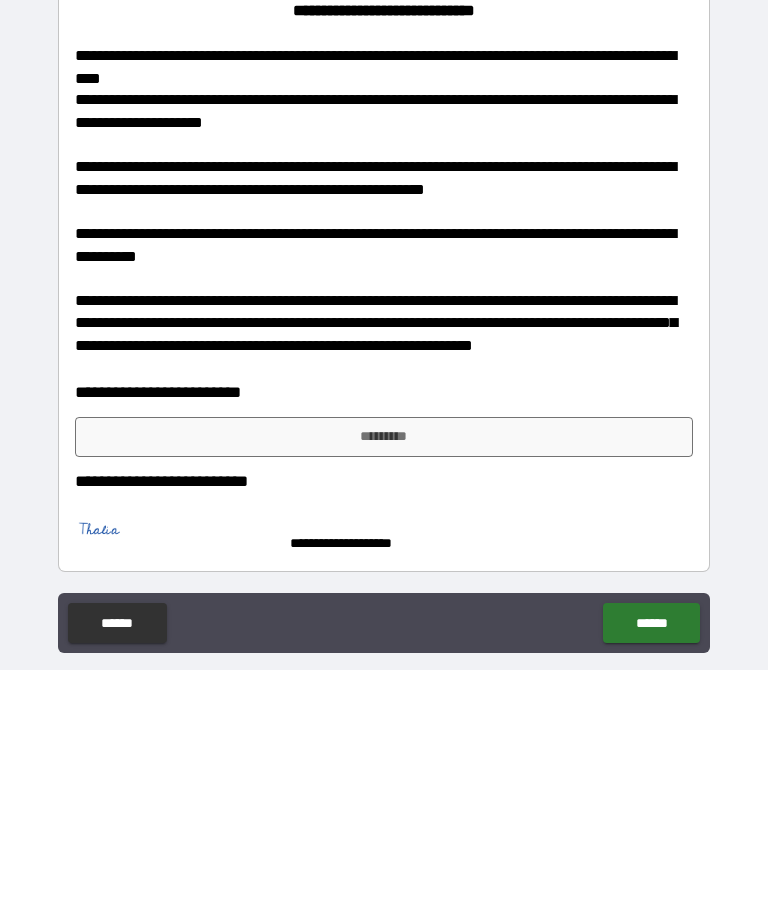 scroll, scrollTop: 64, scrollLeft: 0, axis: vertical 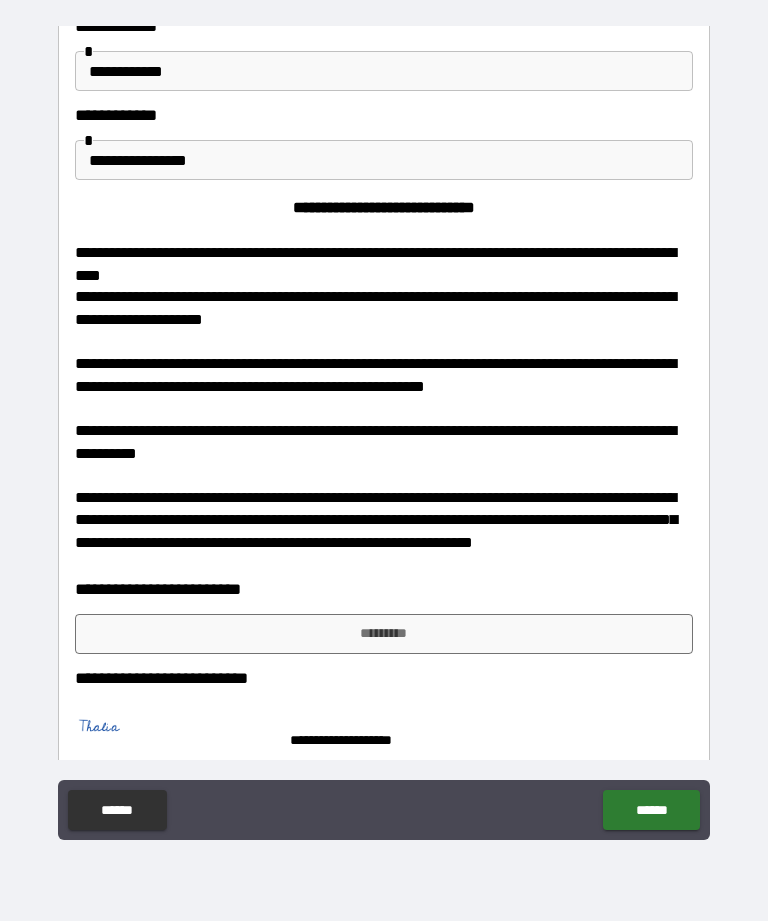 click on "*********" at bounding box center (384, 634) 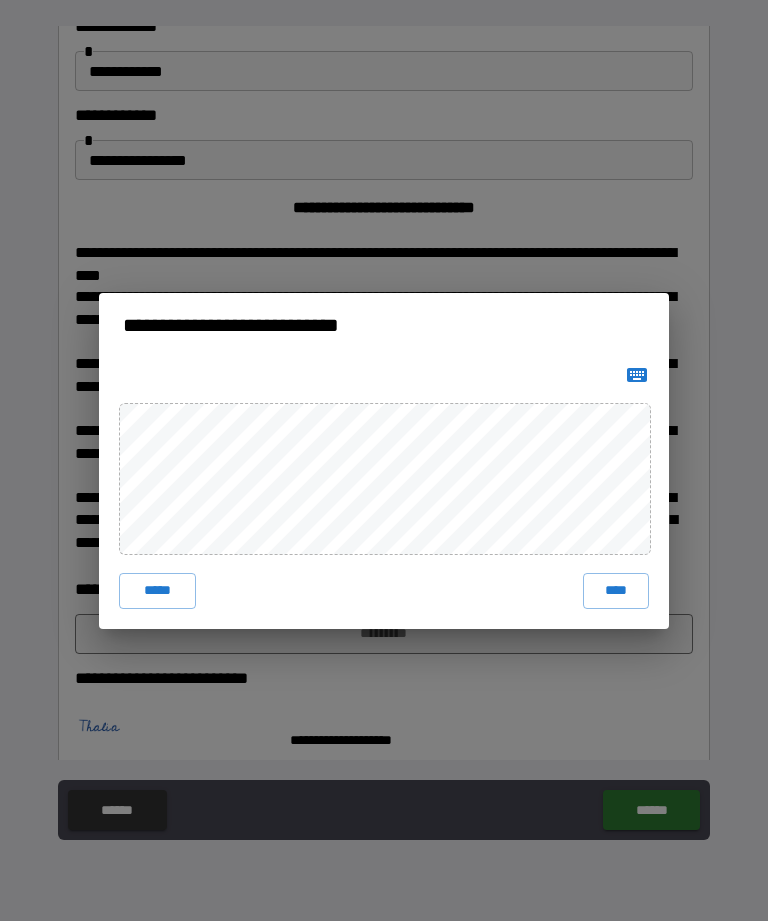 click on "****" at bounding box center [616, 591] 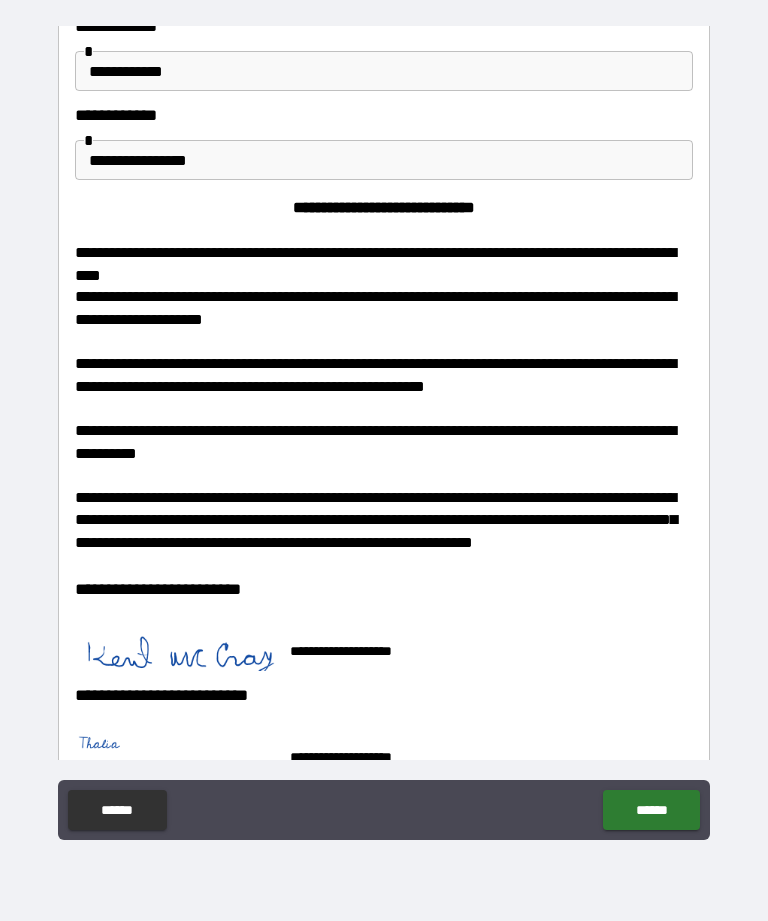 click on "******" 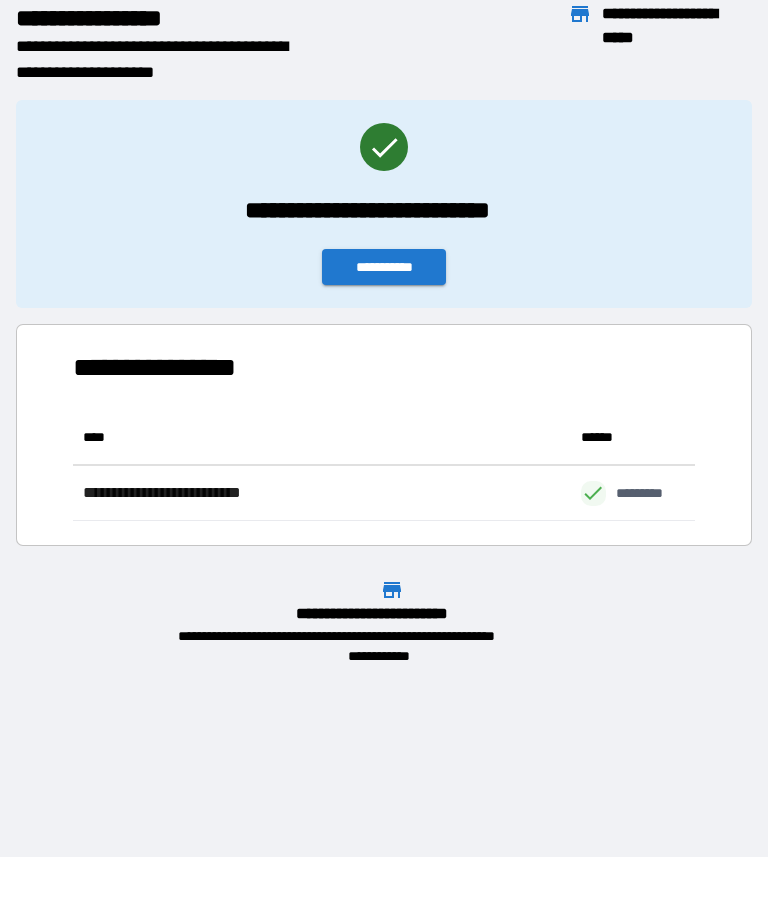 scroll, scrollTop: 1, scrollLeft: 1, axis: both 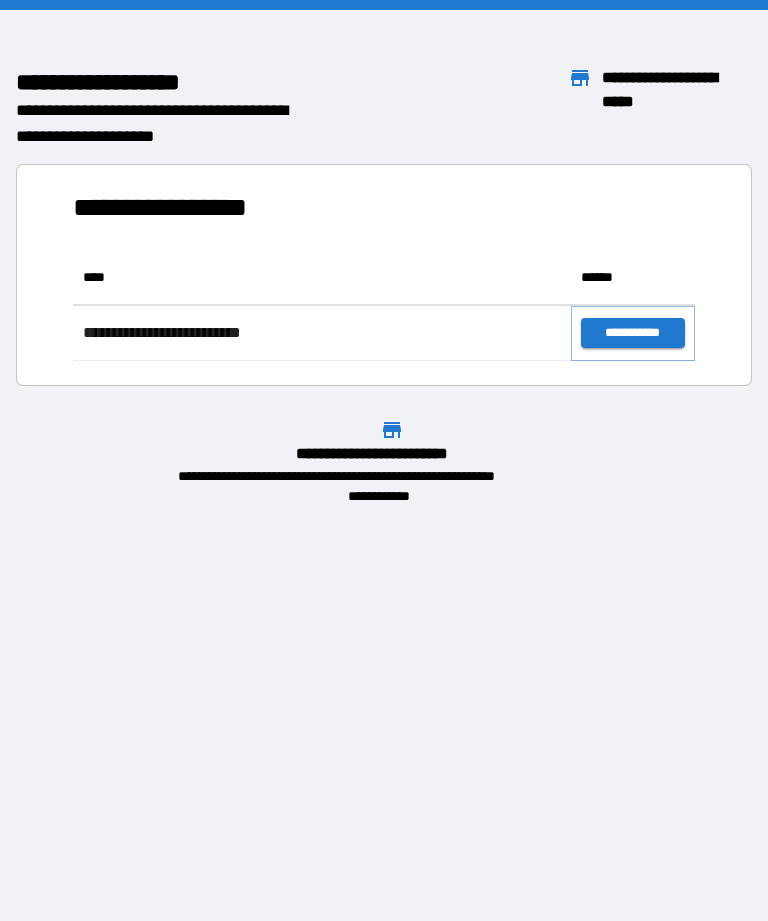 click on "**********" at bounding box center (633, 333) 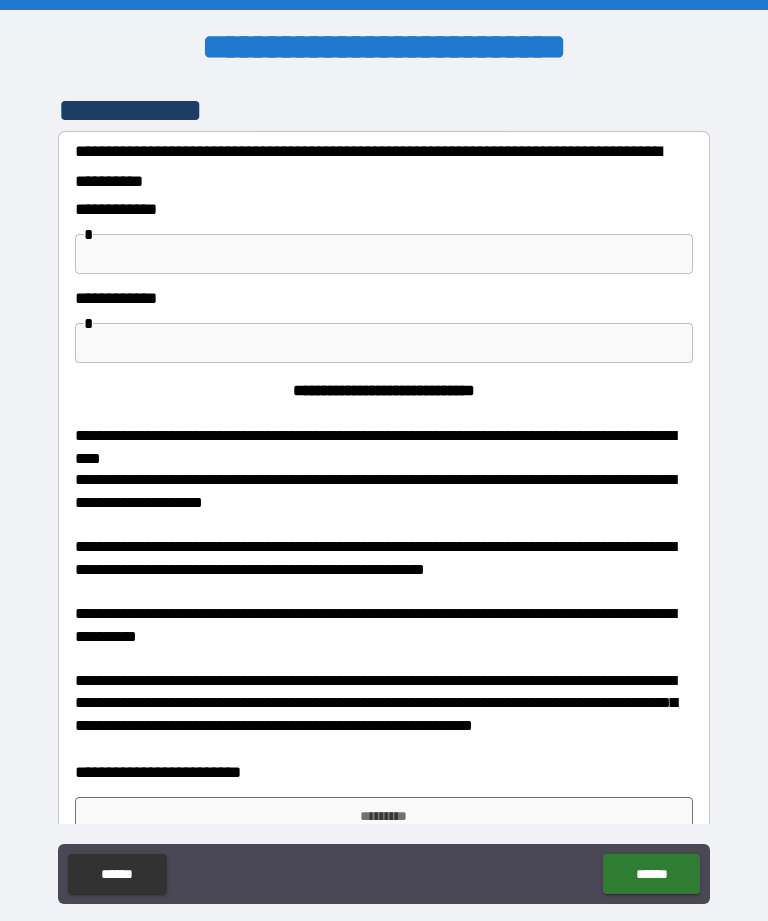 click on "**********" at bounding box center [384, 298] 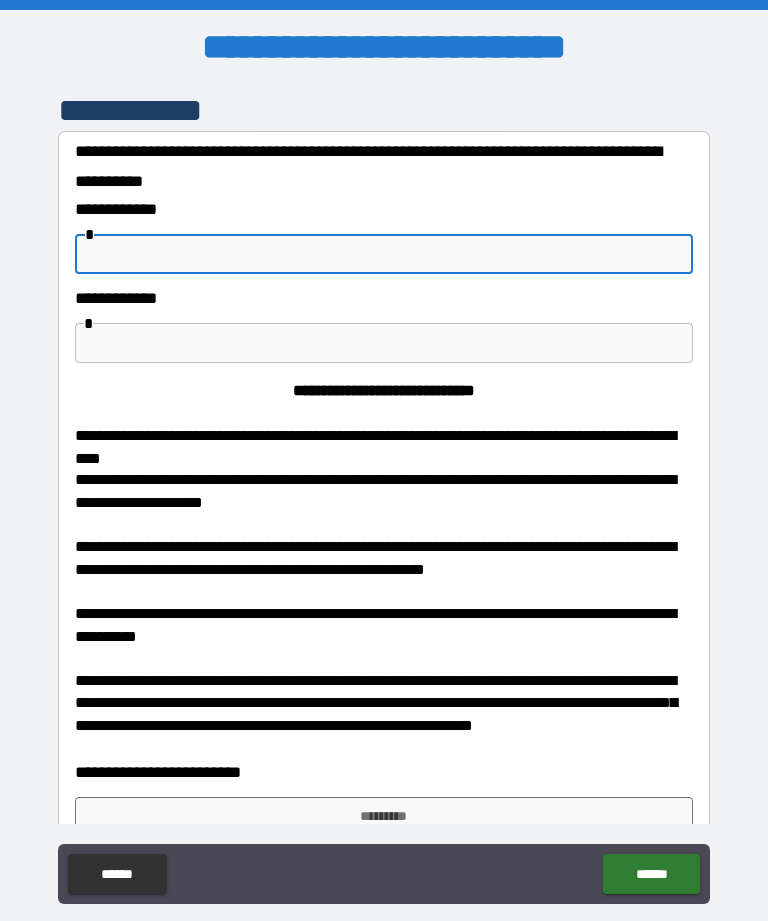 click at bounding box center (384, 254) 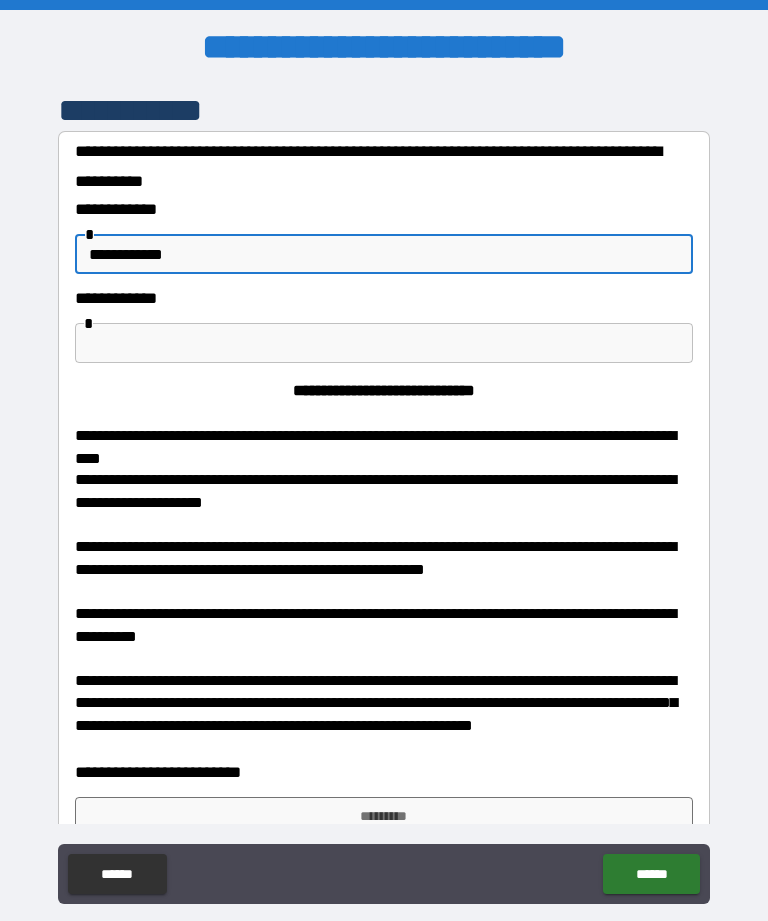 type on "**********" 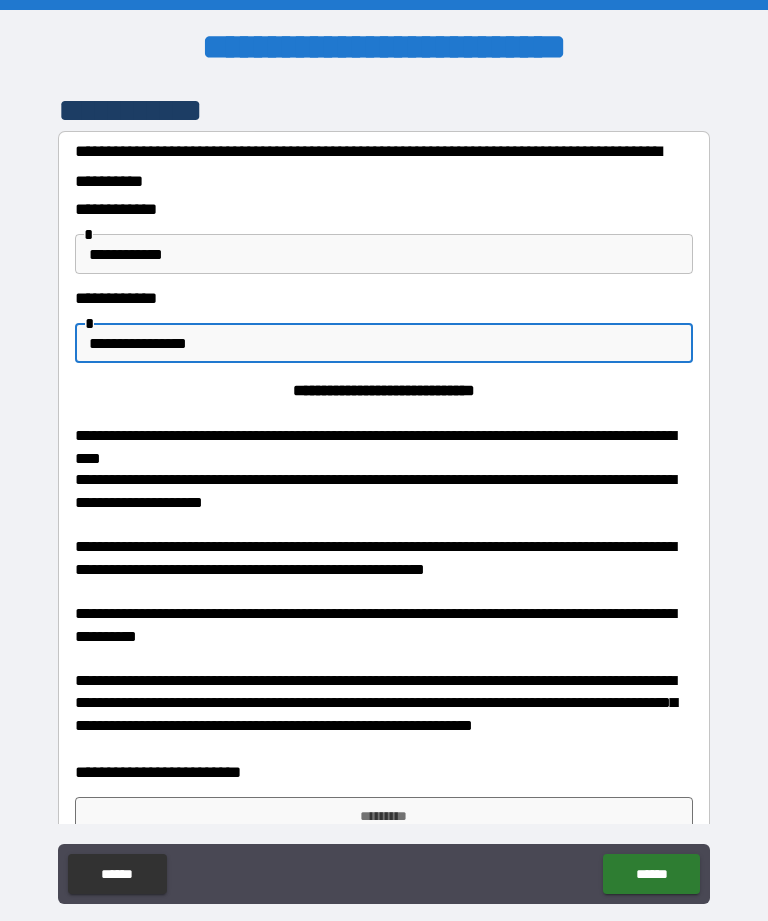 type on "**********" 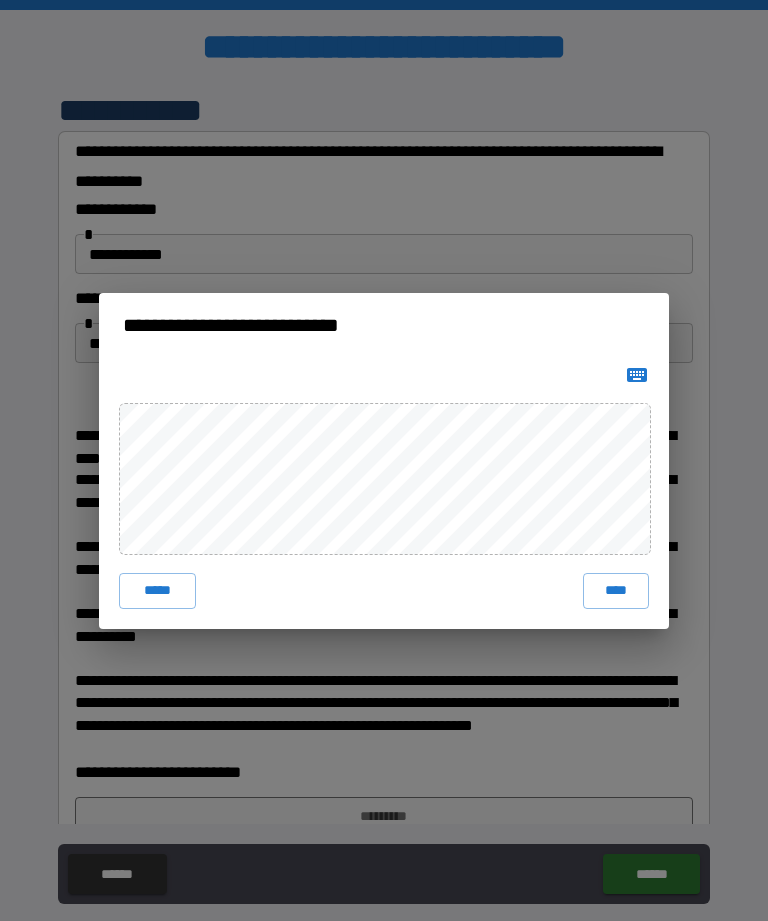 click on "**********" at bounding box center (384, 460) 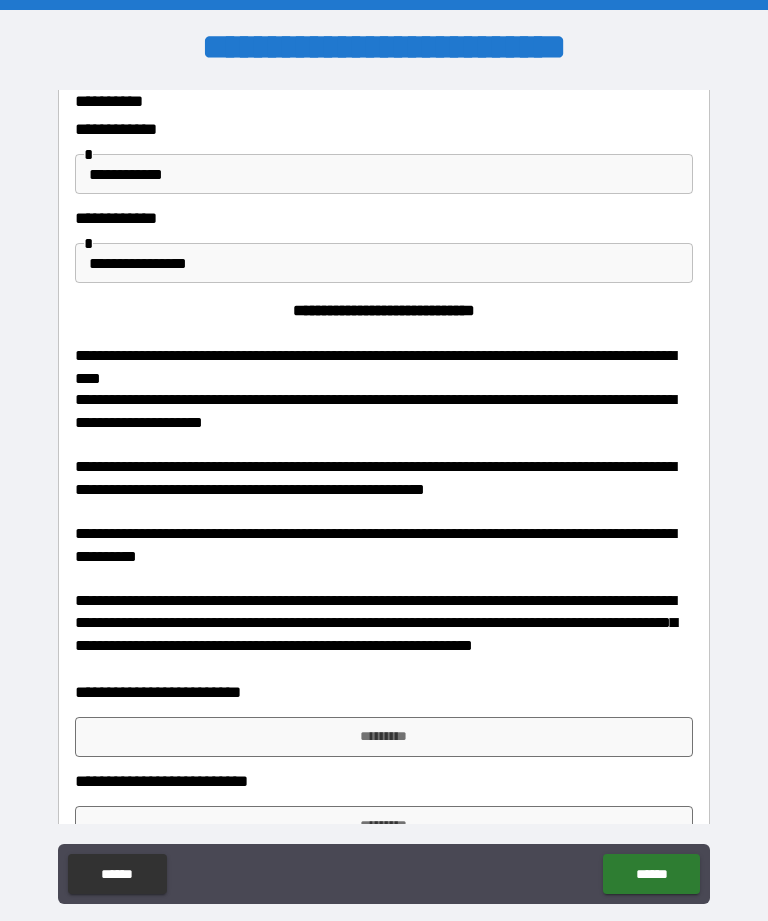 scroll, scrollTop: 82, scrollLeft: 0, axis: vertical 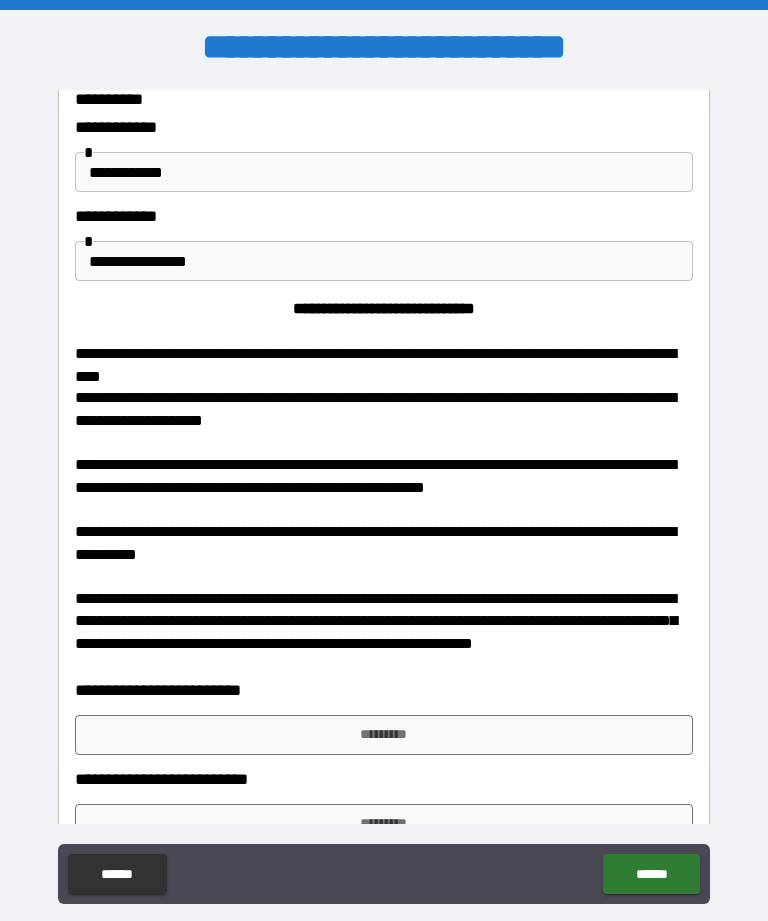 click on "*********" at bounding box center [384, 824] 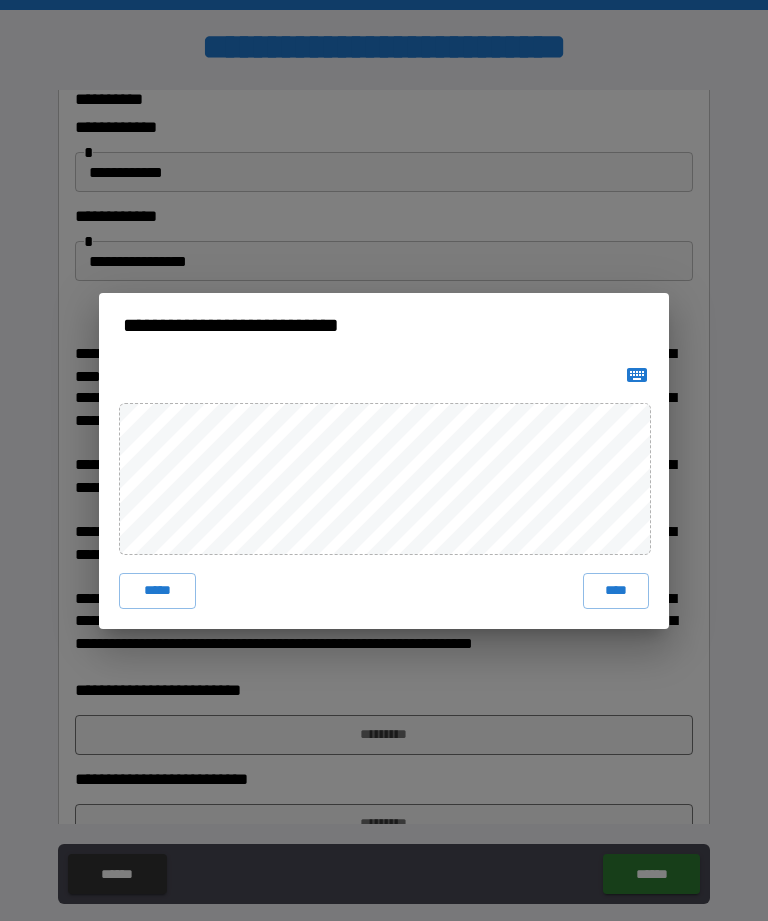 click 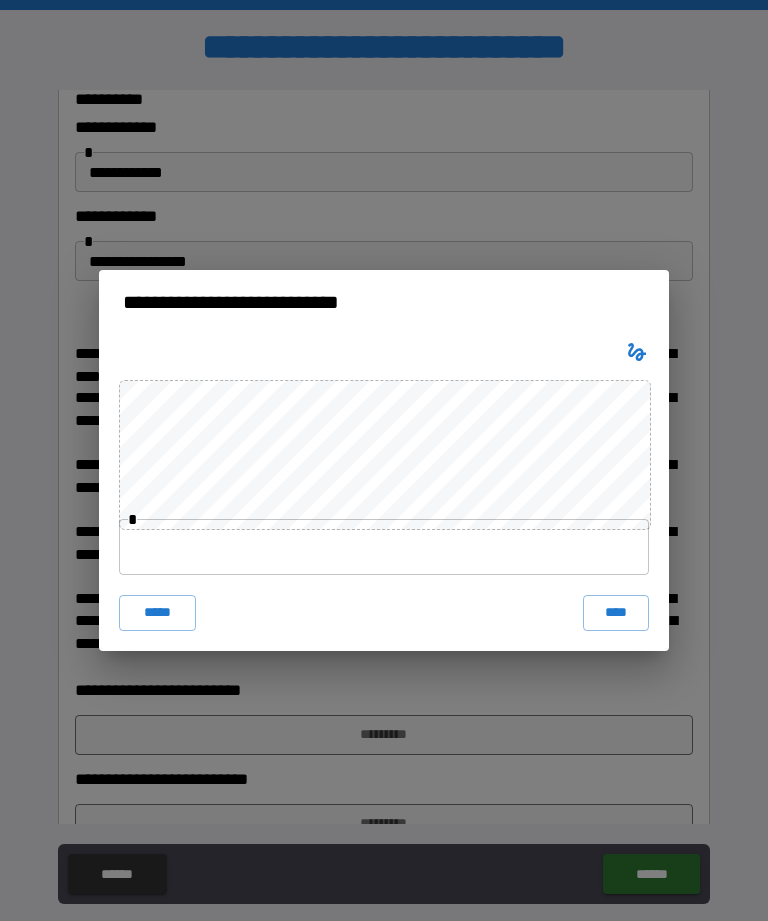 click at bounding box center [384, 547] 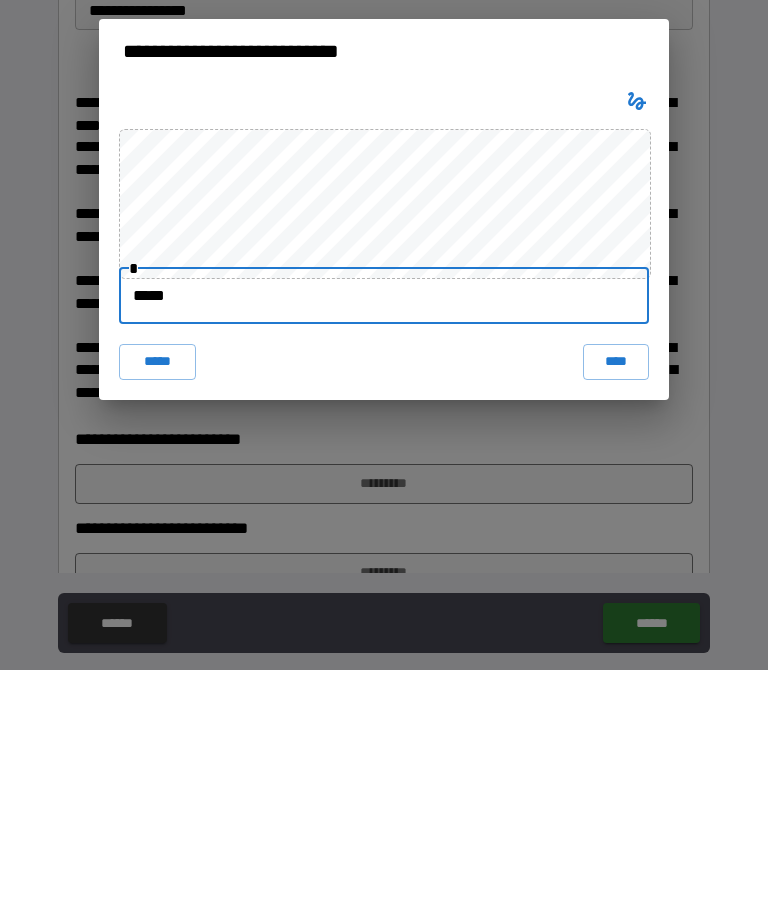 type on "******" 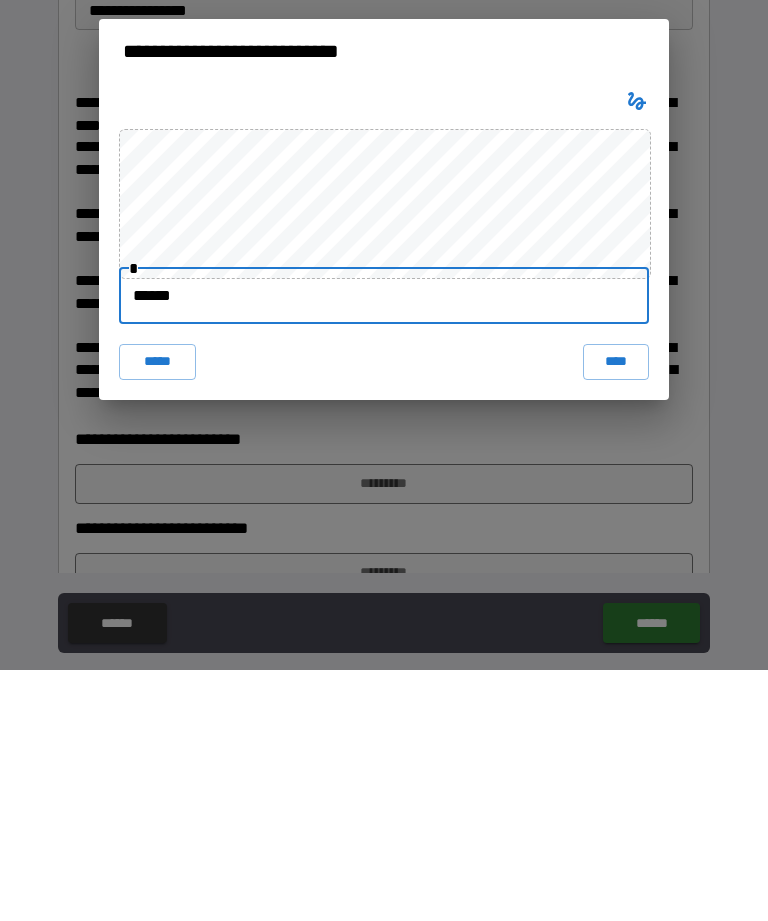 click on "****" at bounding box center [616, 613] 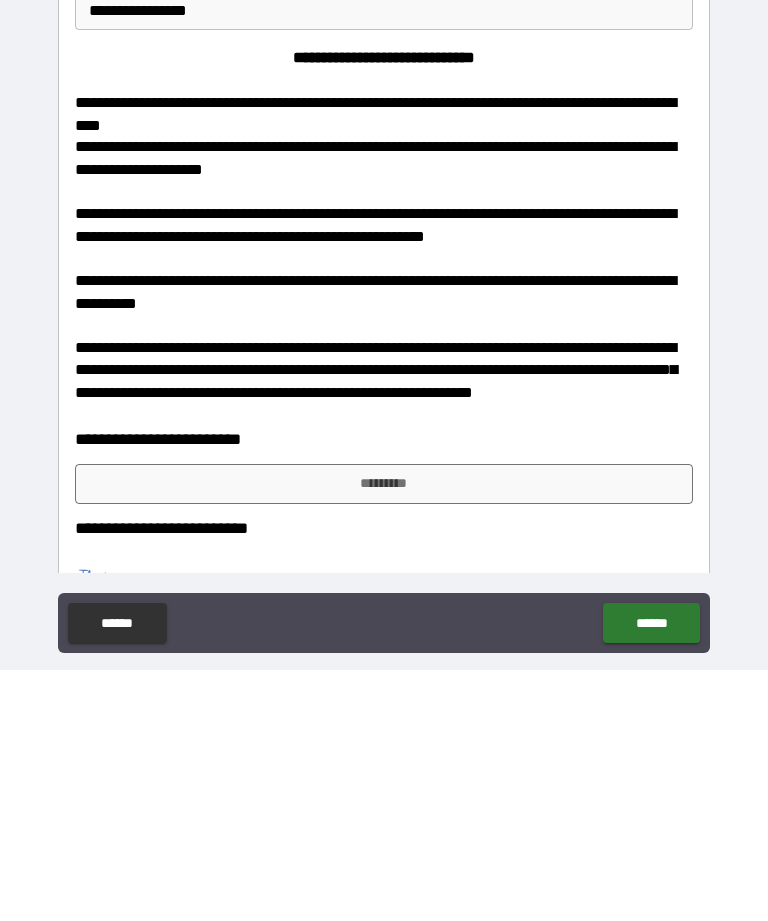 scroll, scrollTop: 64, scrollLeft: 0, axis: vertical 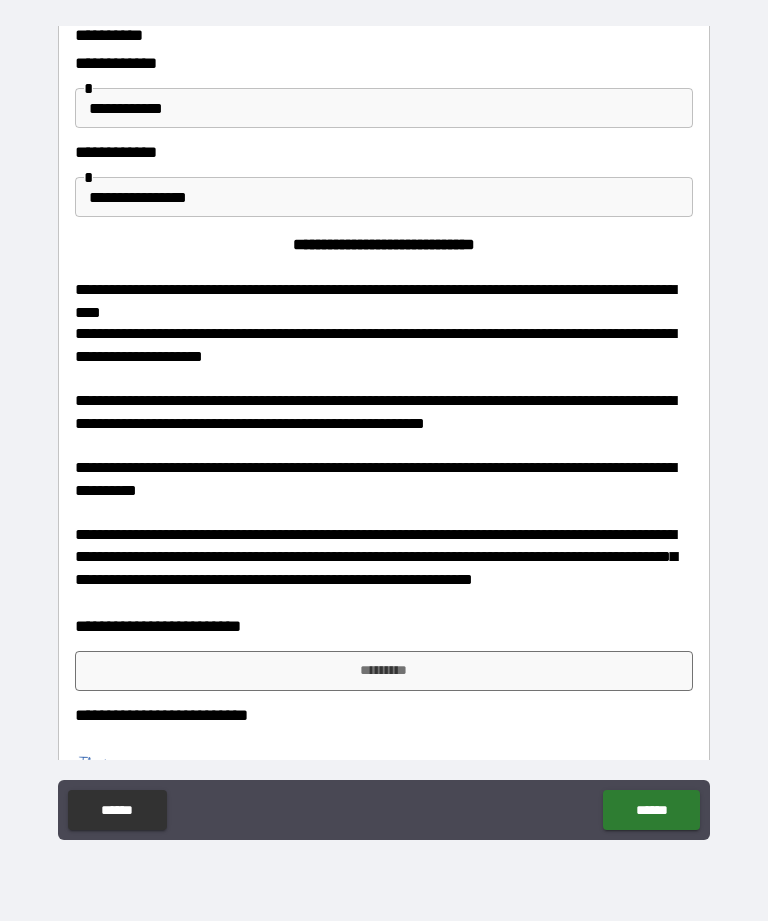 click on "*********" at bounding box center (384, 671) 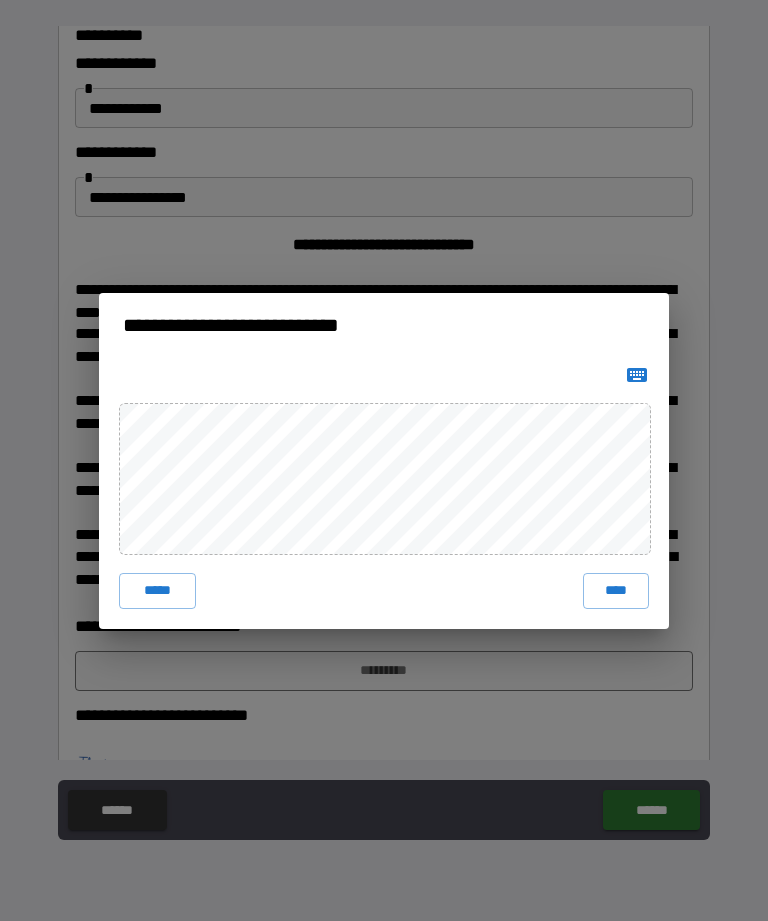 click on "****" at bounding box center [616, 591] 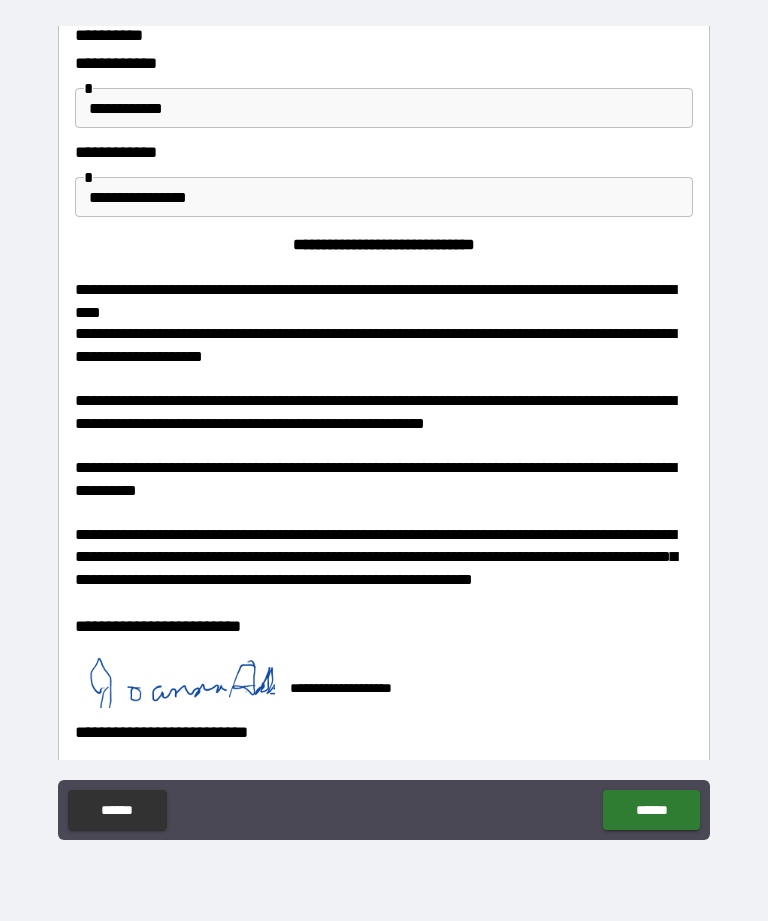 click on "******" at bounding box center (651, 810) 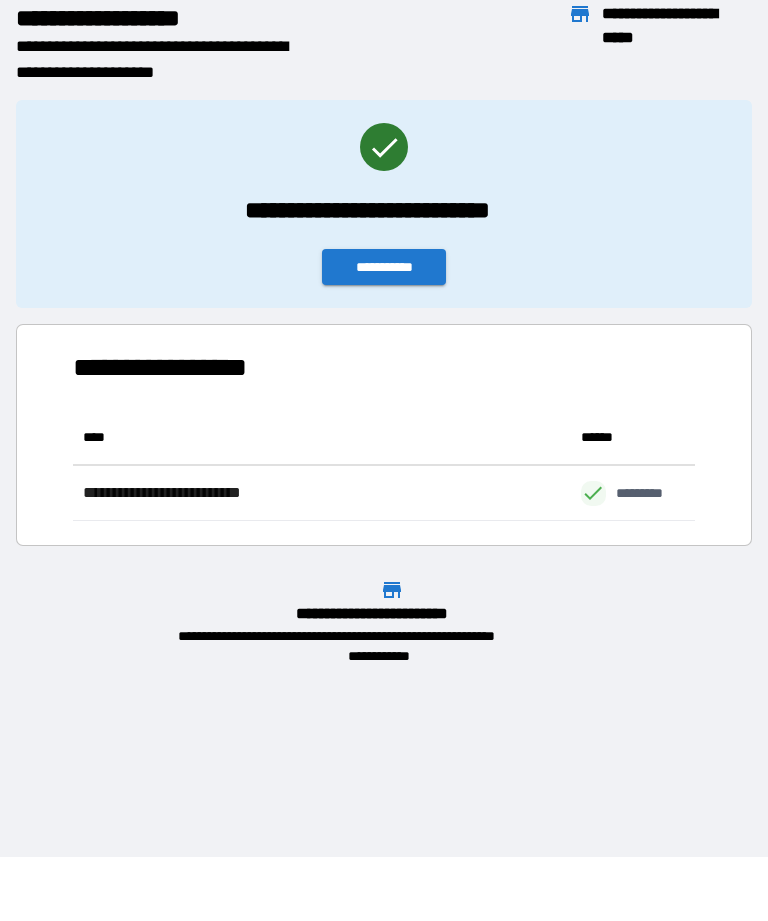 scroll, scrollTop: 111, scrollLeft: 622, axis: both 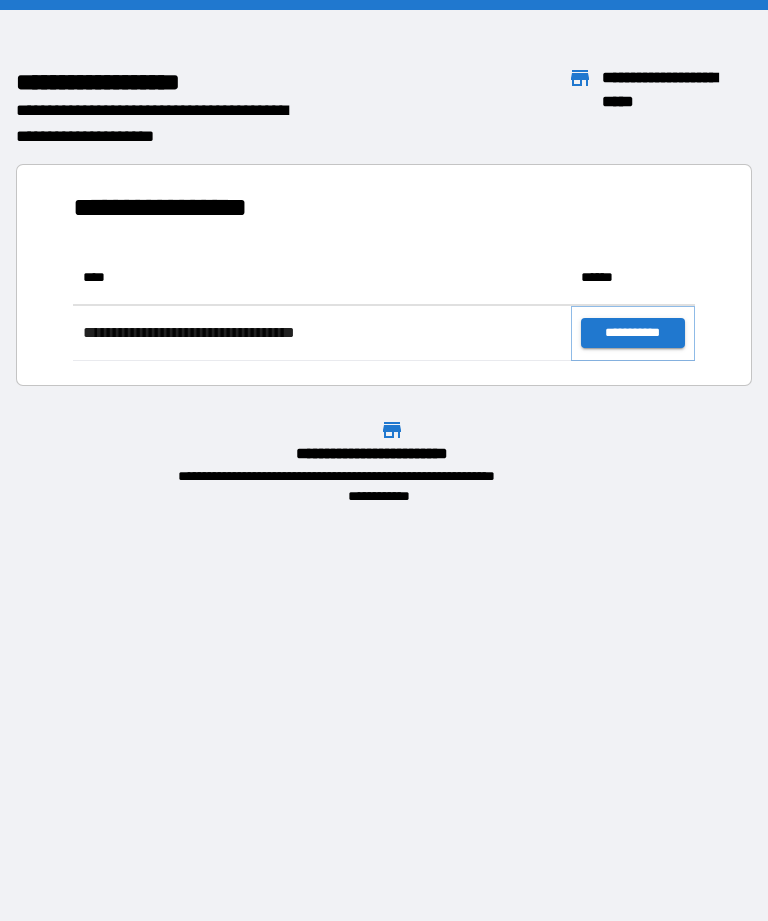 click on "**********" at bounding box center [633, 333] 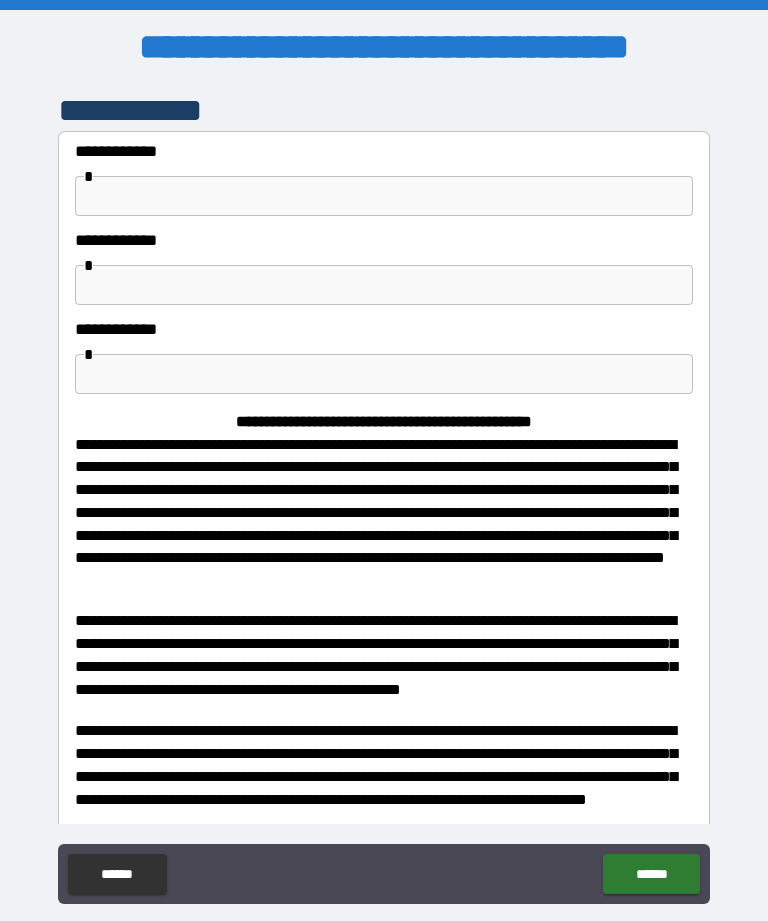 click at bounding box center (384, 374) 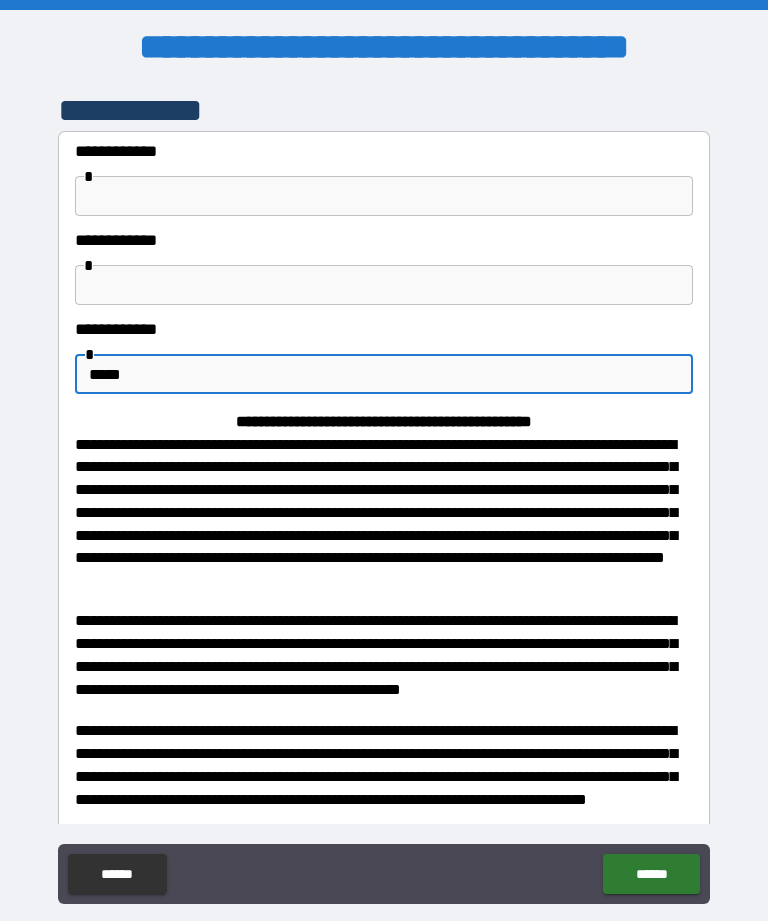 type on "*****" 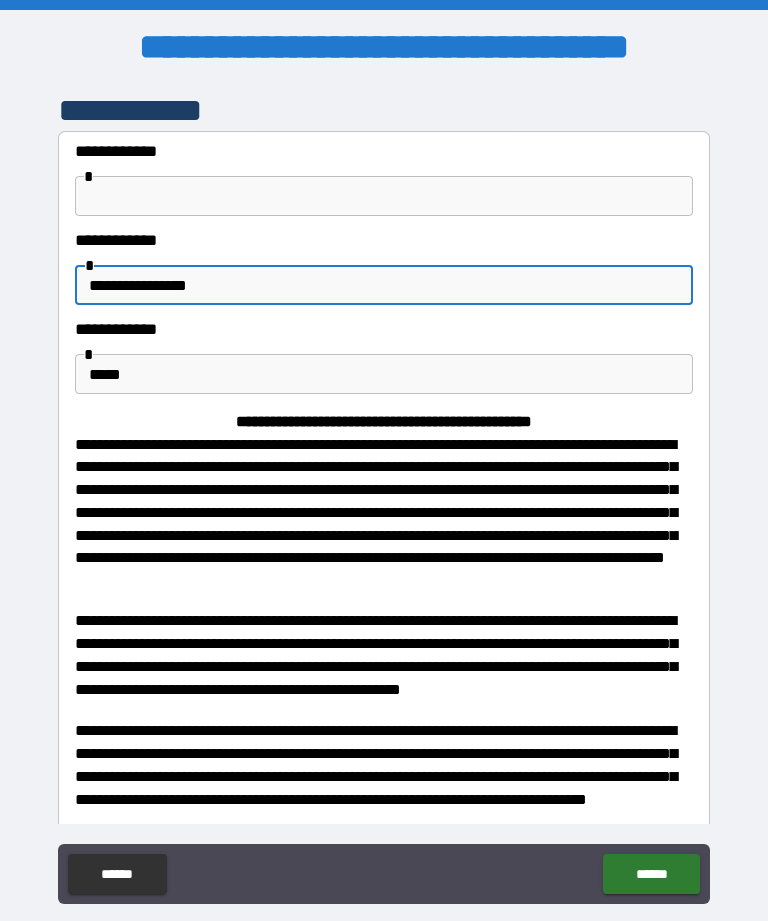 type on "**********" 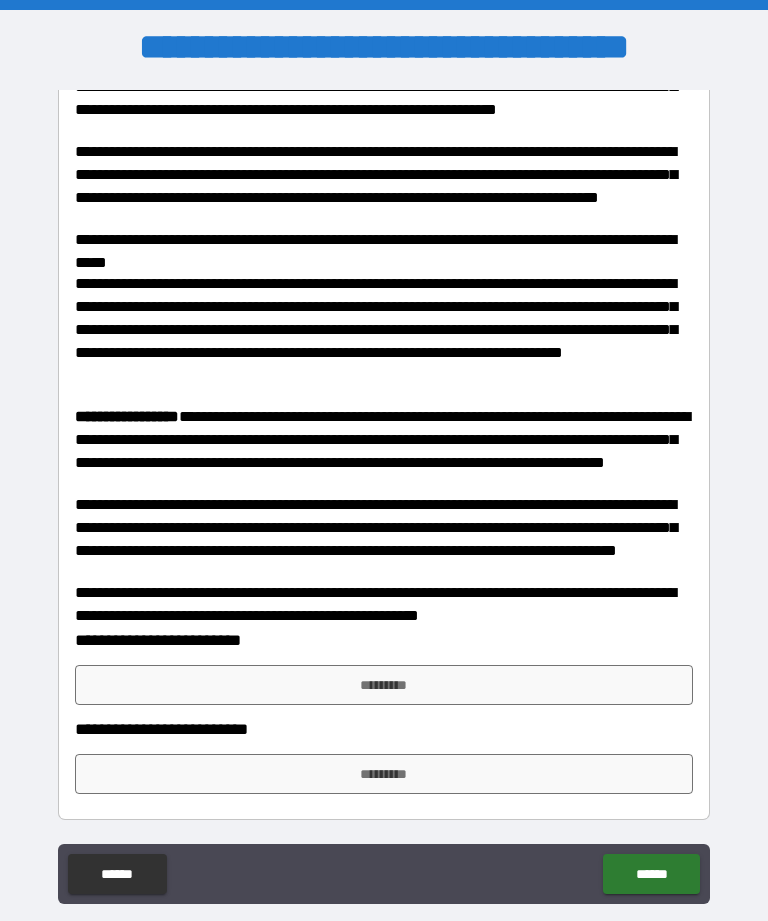 scroll, scrollTop: 1326, scrollLeft: 0, axis: vertical 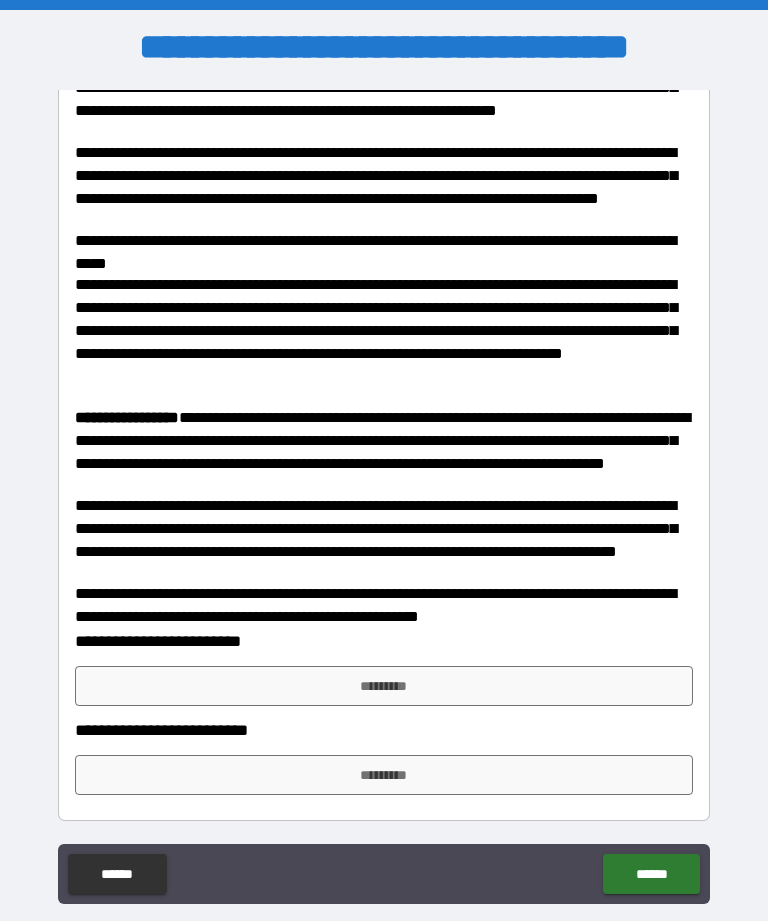 type on "**********" 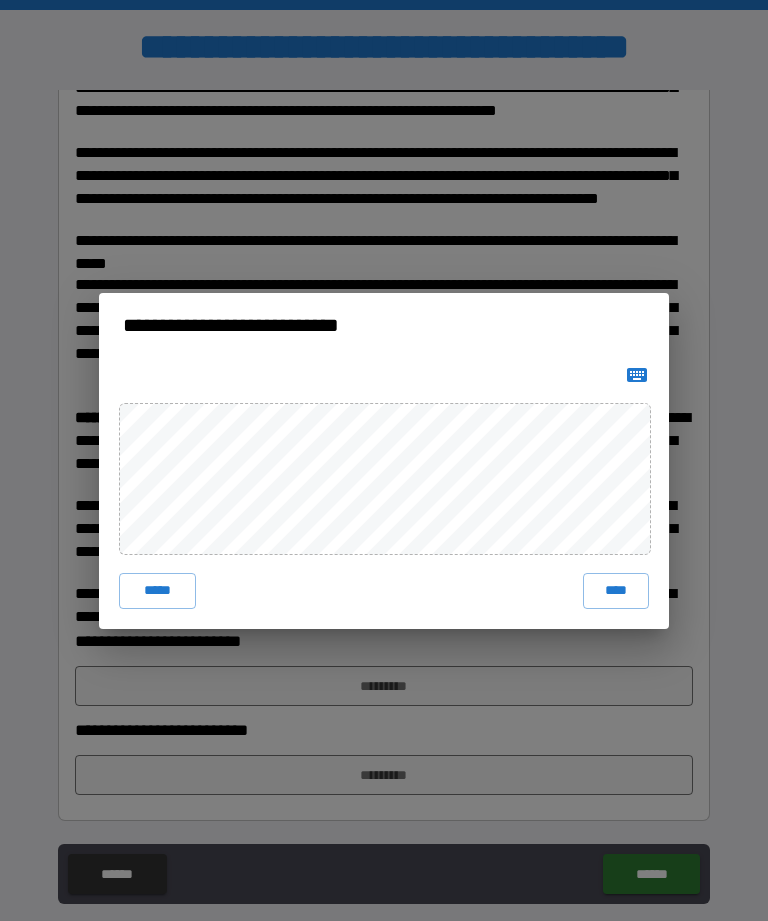click on "****" at bounding box center (616, 591) 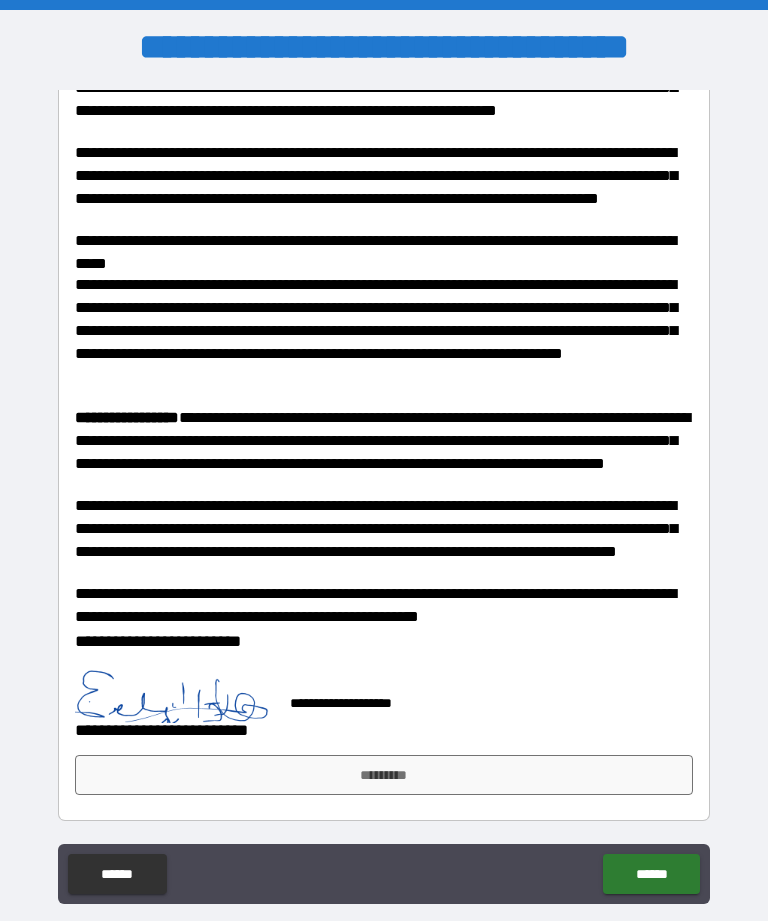 scroll, scrollTop: 1316, scrollLeft: 0, axis: vertical 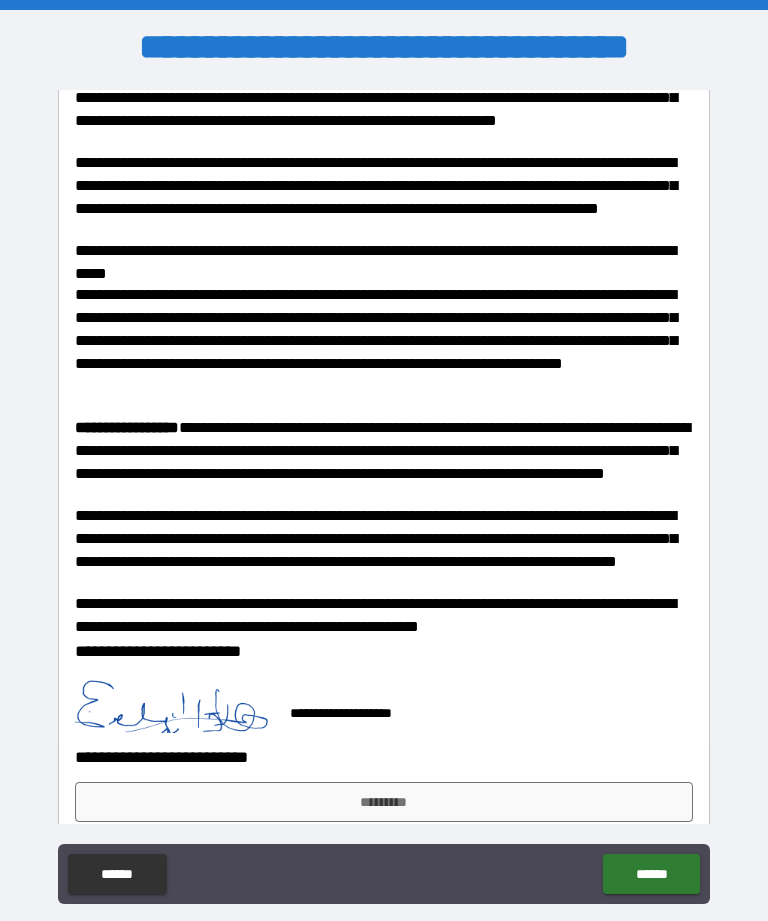 click on "*********" at bounding box center (384, 802) 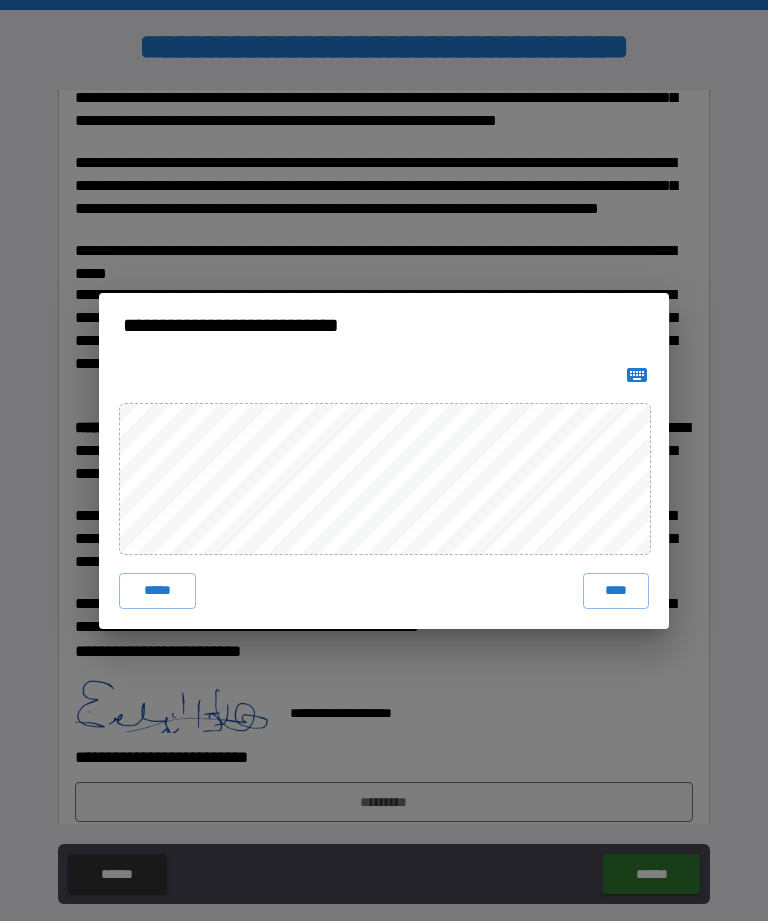 click at bounding box center (637, 375) 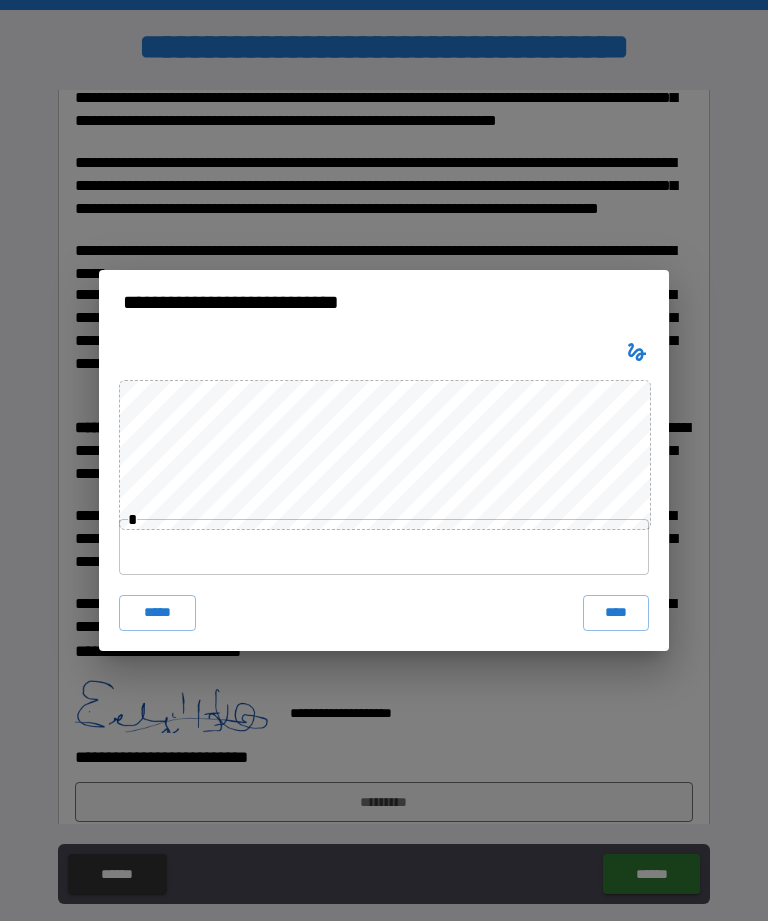 click at bounding box center (384, 547) 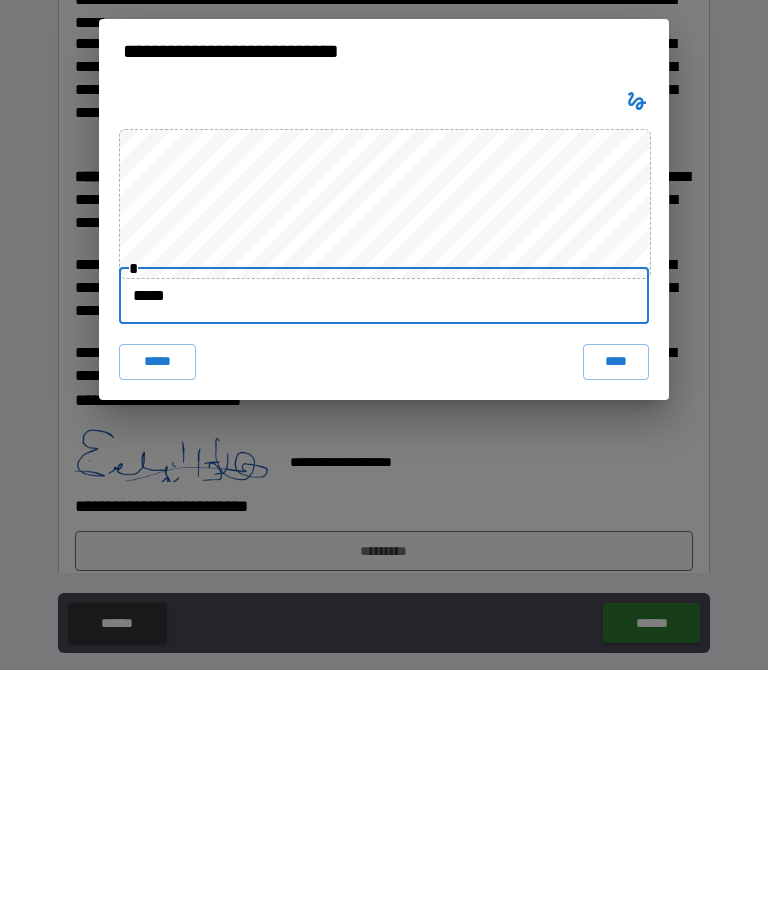 type on "******" 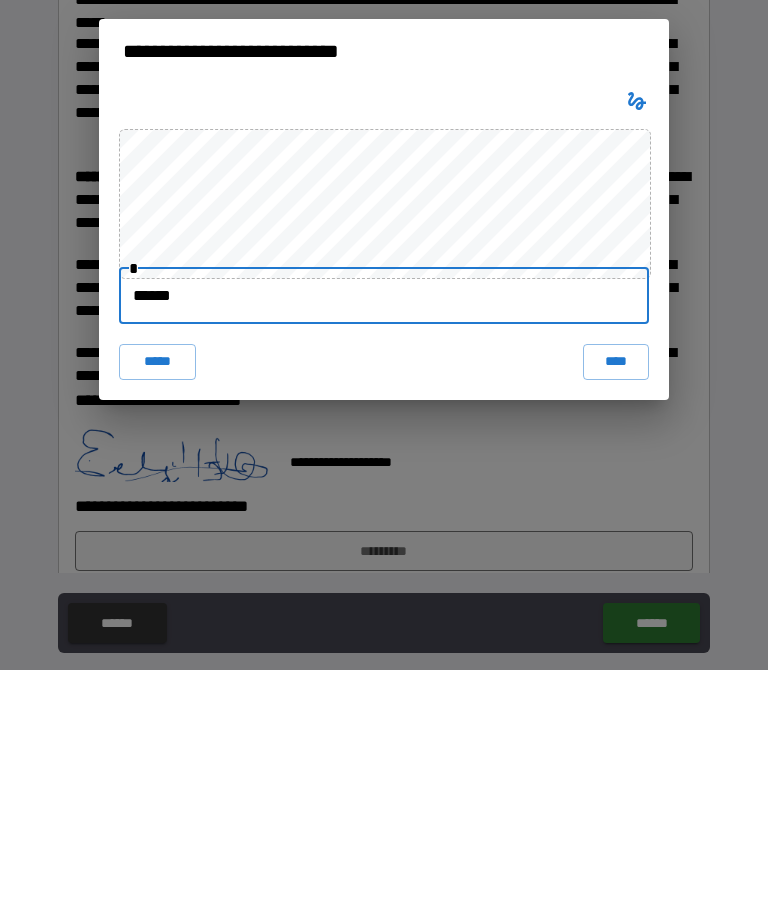 click on "****" at bounding box center [616, 613] 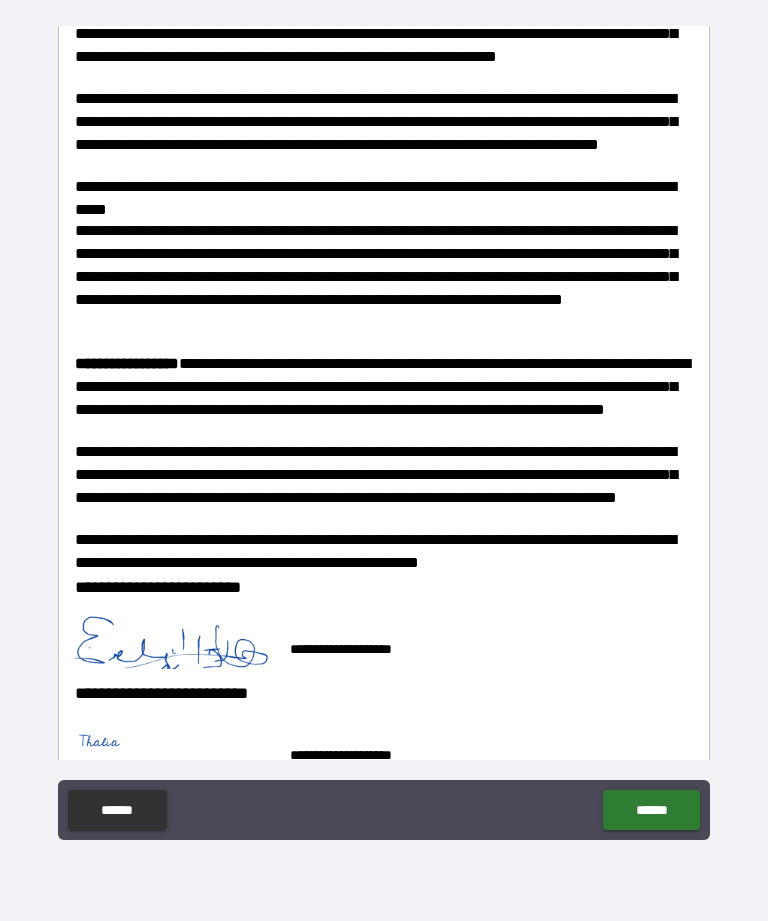 click on "******" at bounding box center [651, 810] 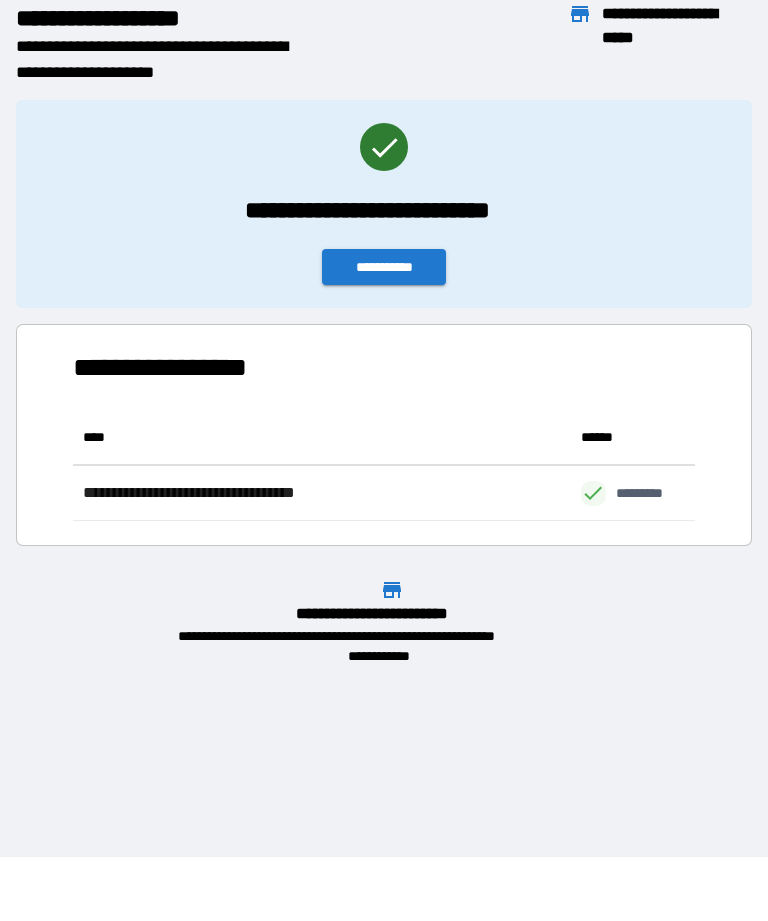 scroll, scrollTop: 111, scrollLeft: 622, axis: both 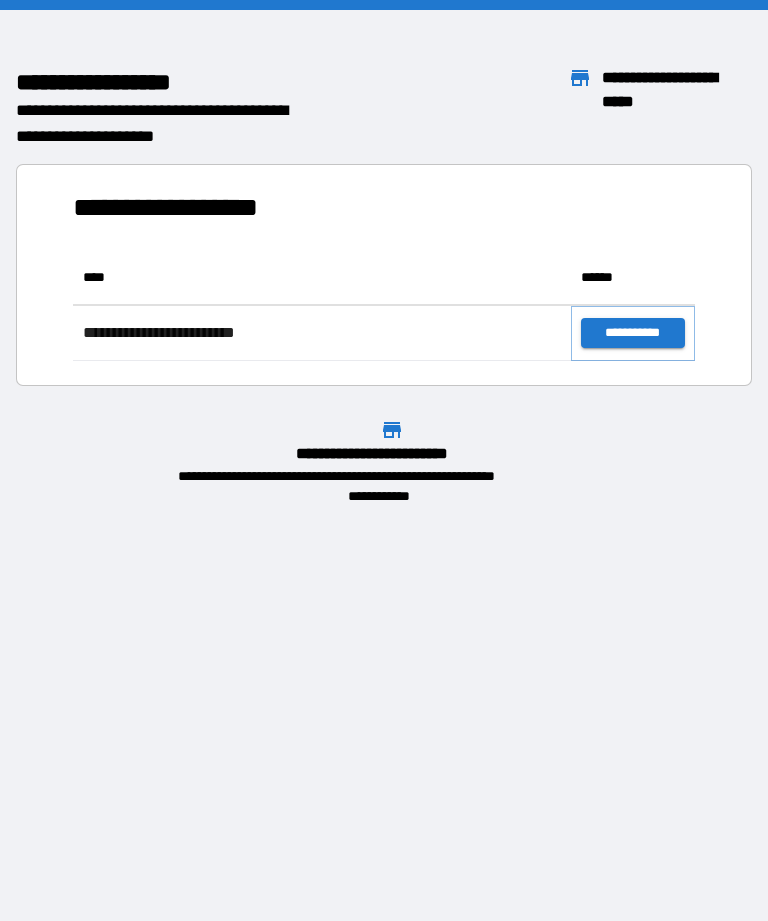 click on "**********" at bounding box center (633, 333) 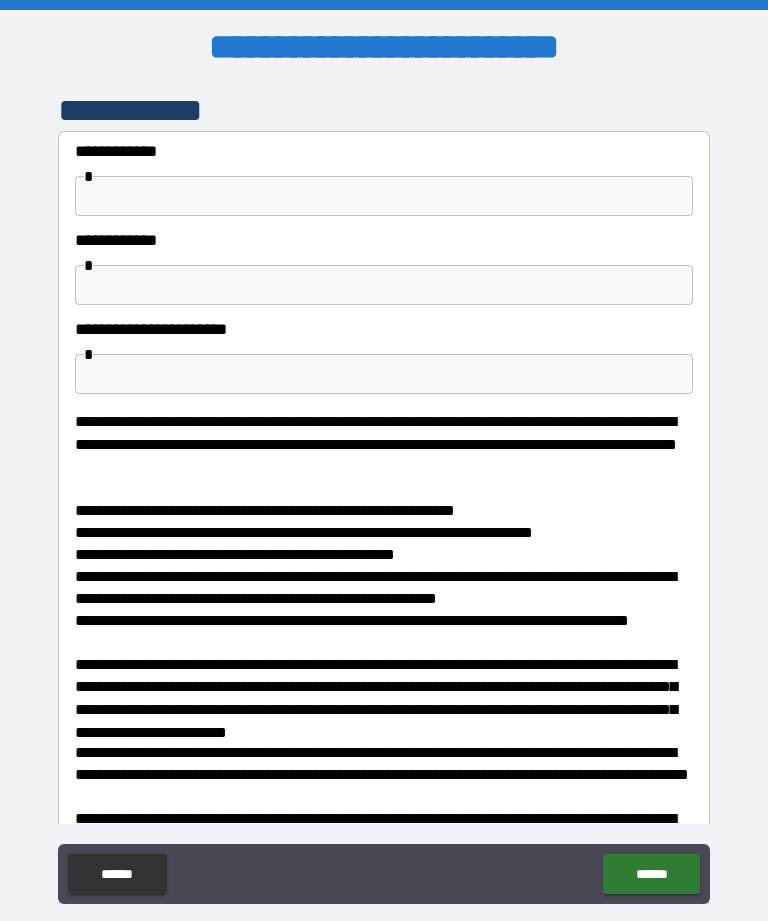 click at bounding box center [384, 196] 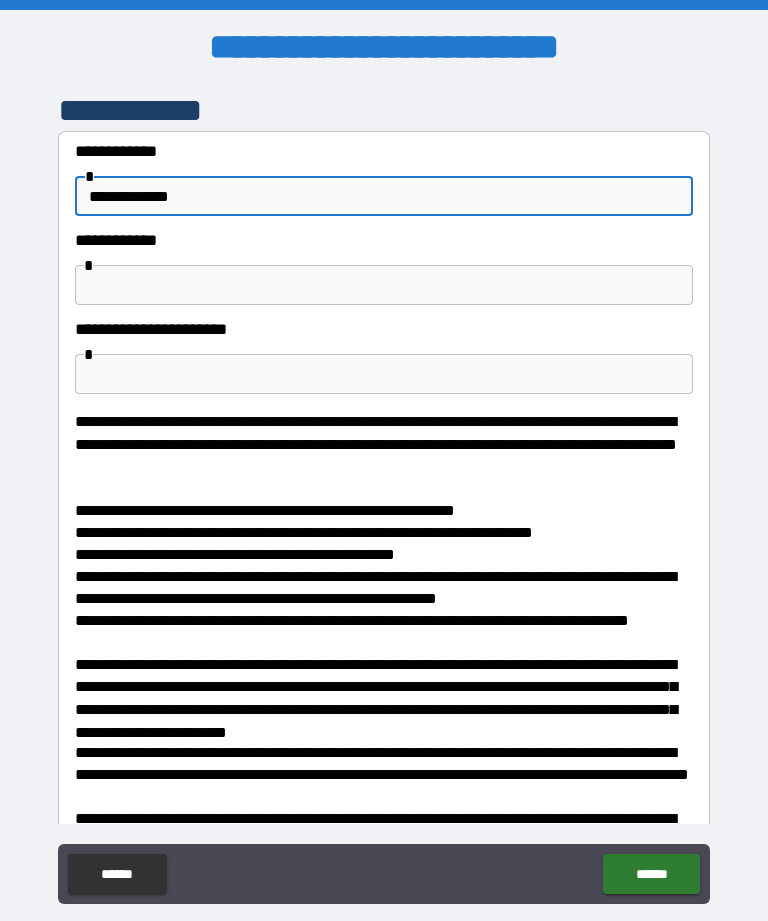 type on "**********" 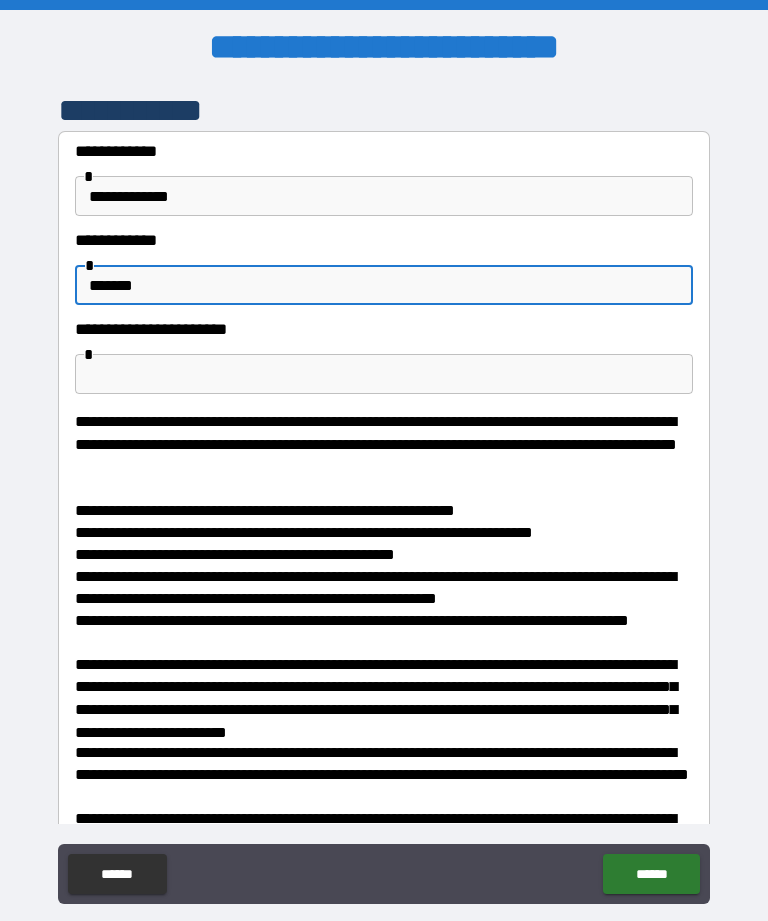 type on "*******" 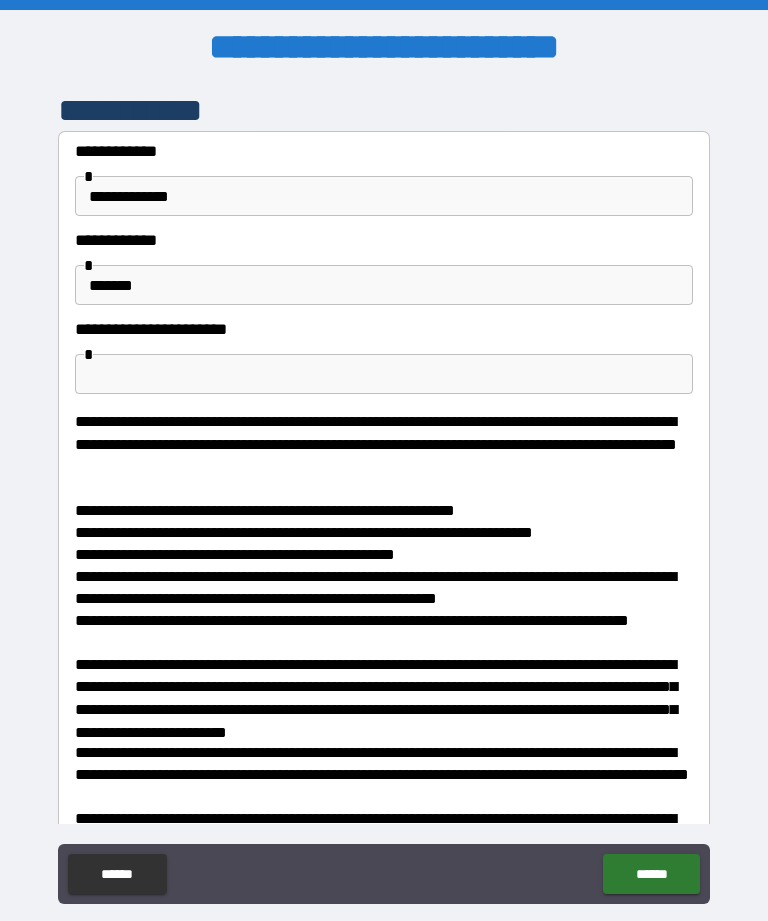 click at bounding box center [384, 374] 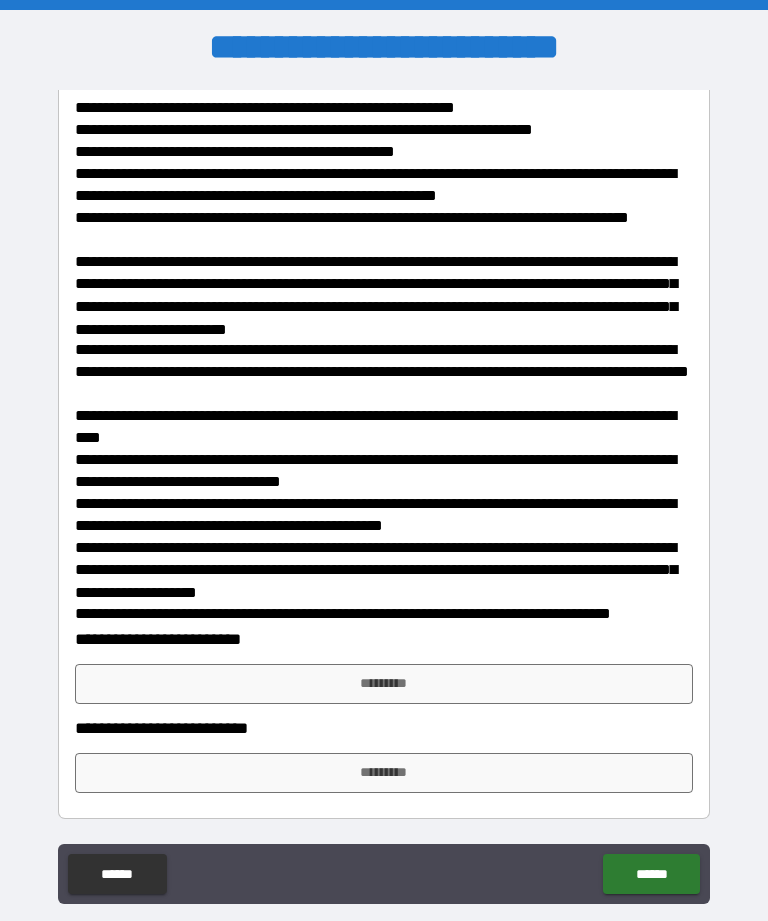 scroll, scrollTop: 402, scrollLeft: 0, axis: vertical 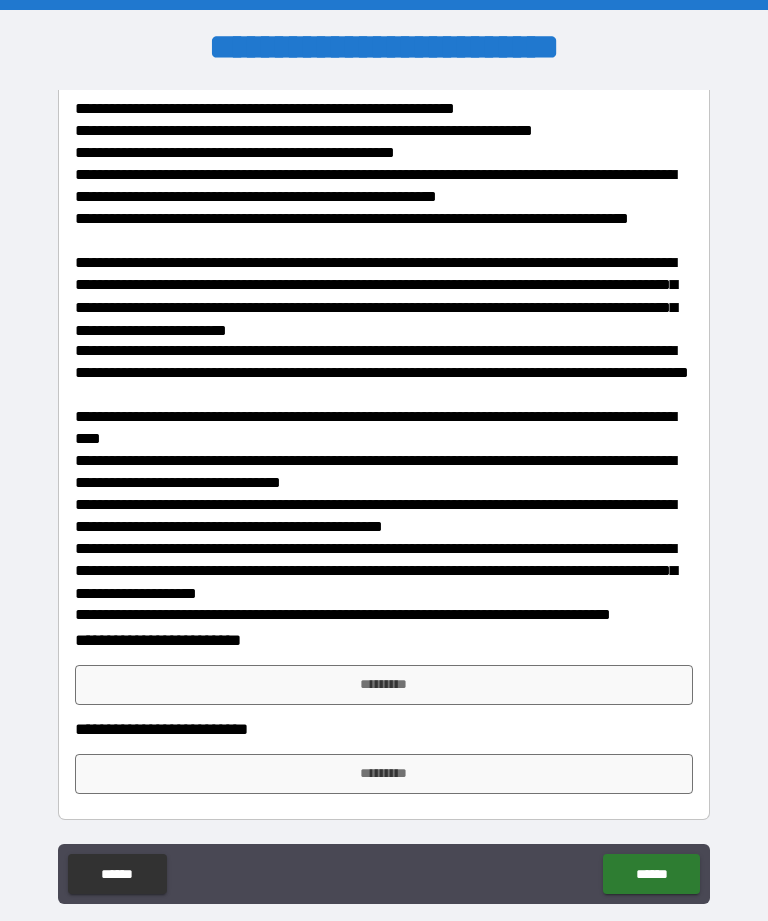 type on "*****" 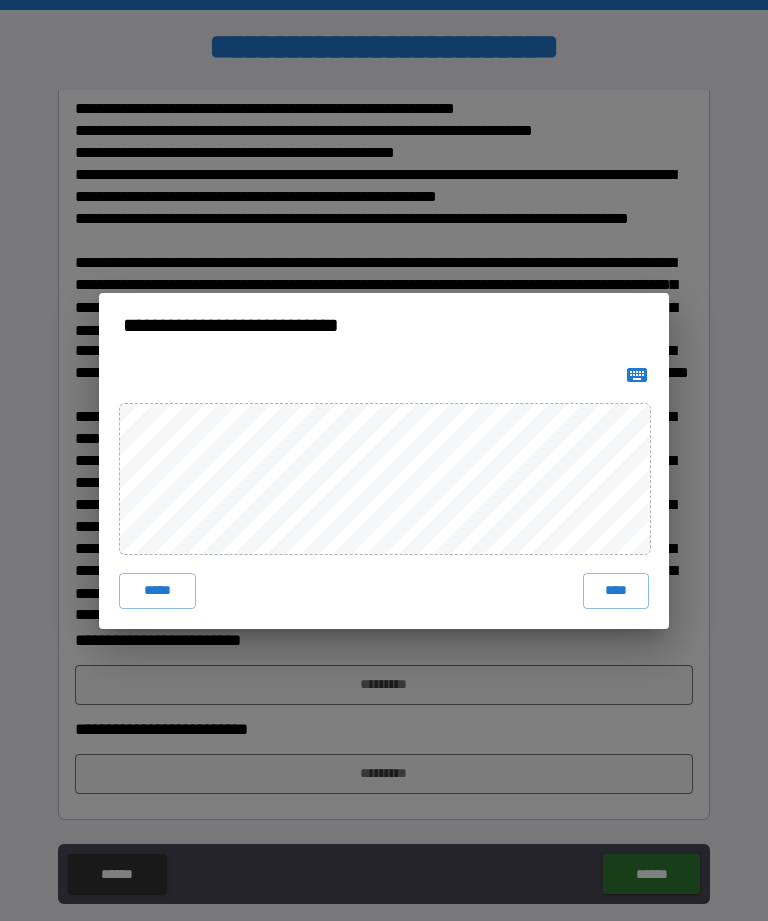 click 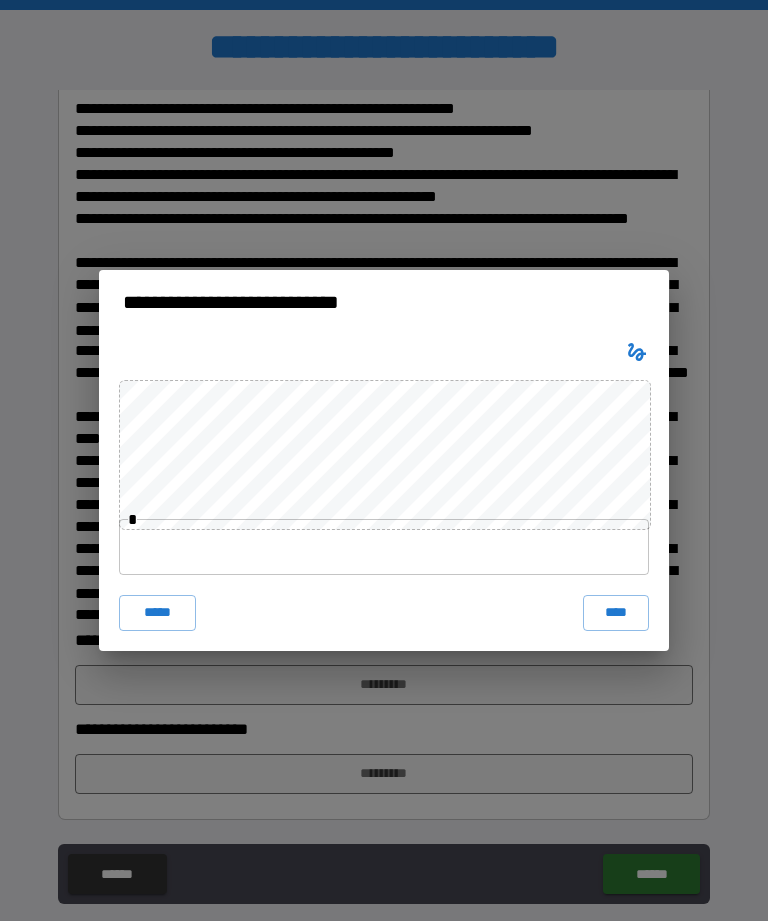 click at bounding box center [384, 547] 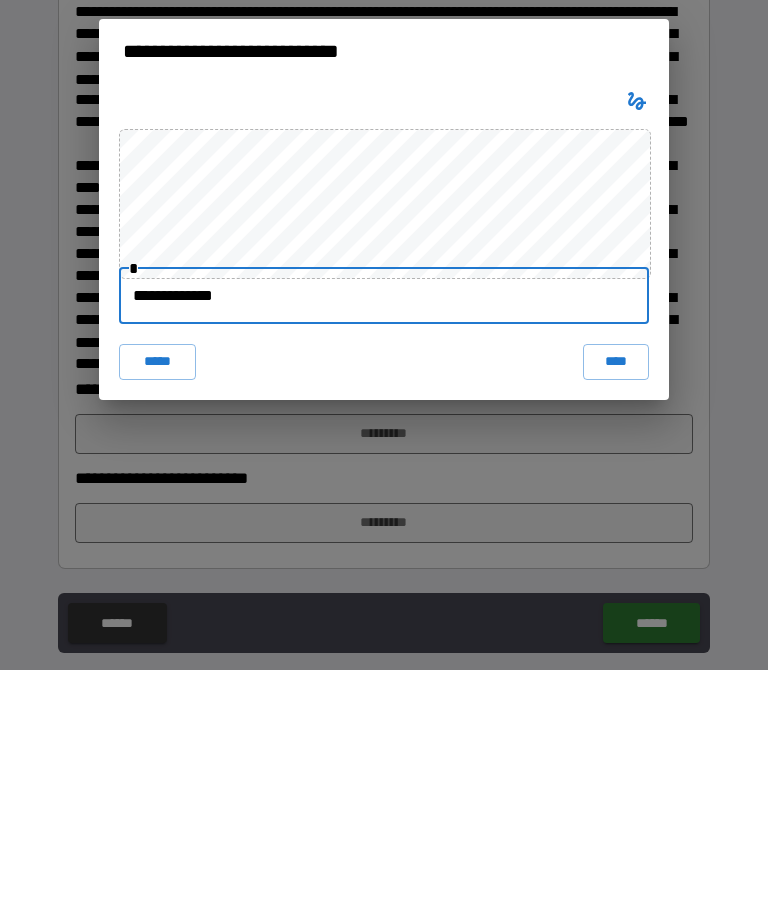 type on "**********" 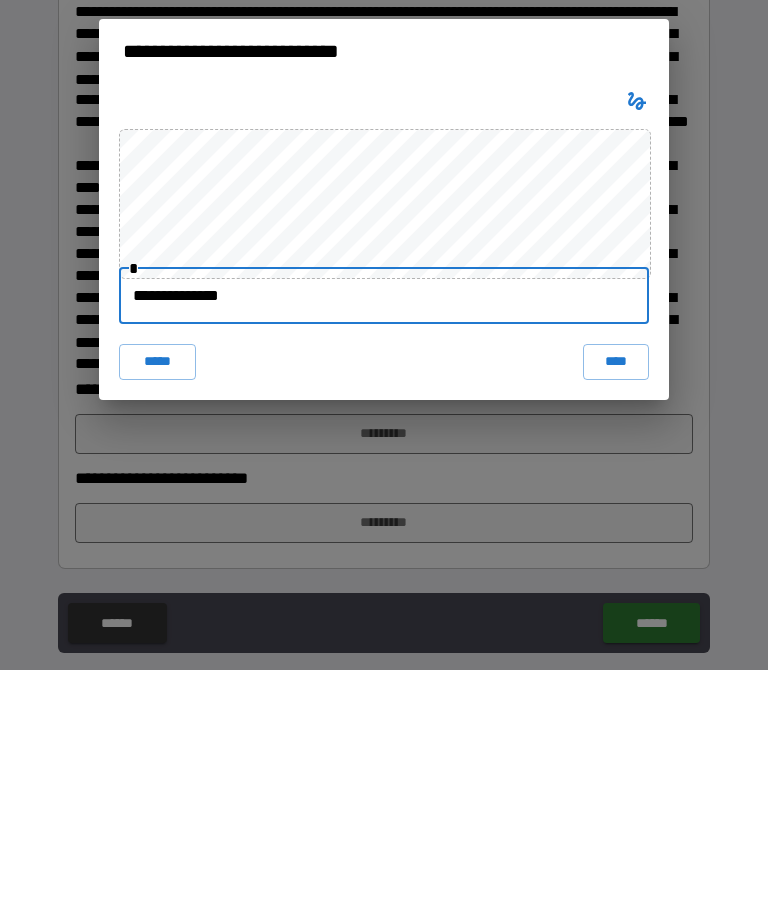 click on "****" at bounding box center [616, 613] 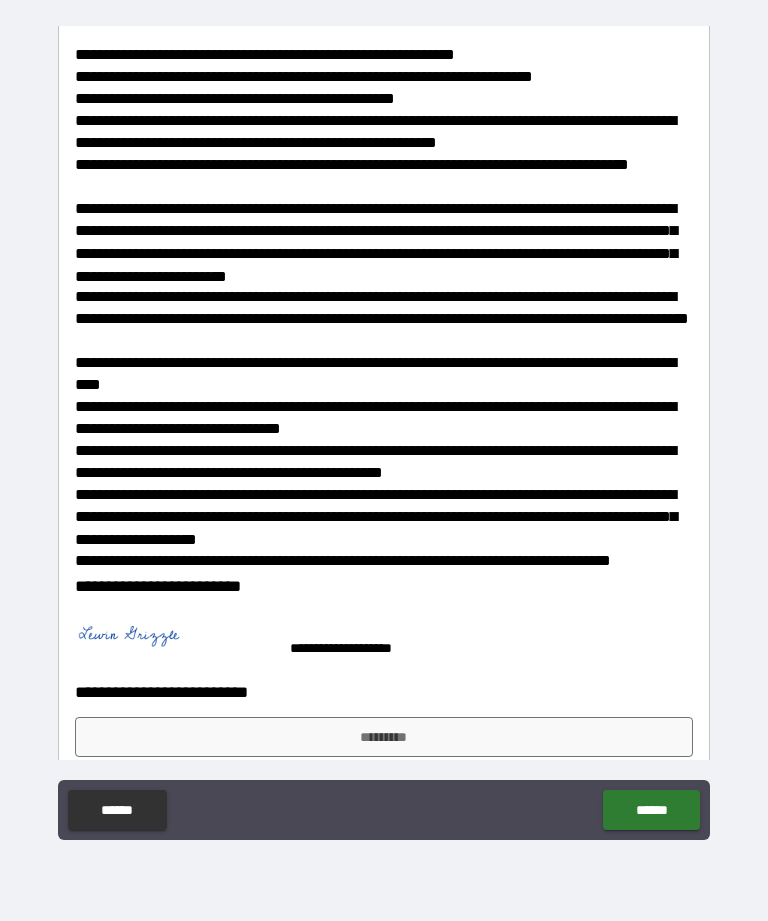 click on "*********" at bounding box center [384, 737] 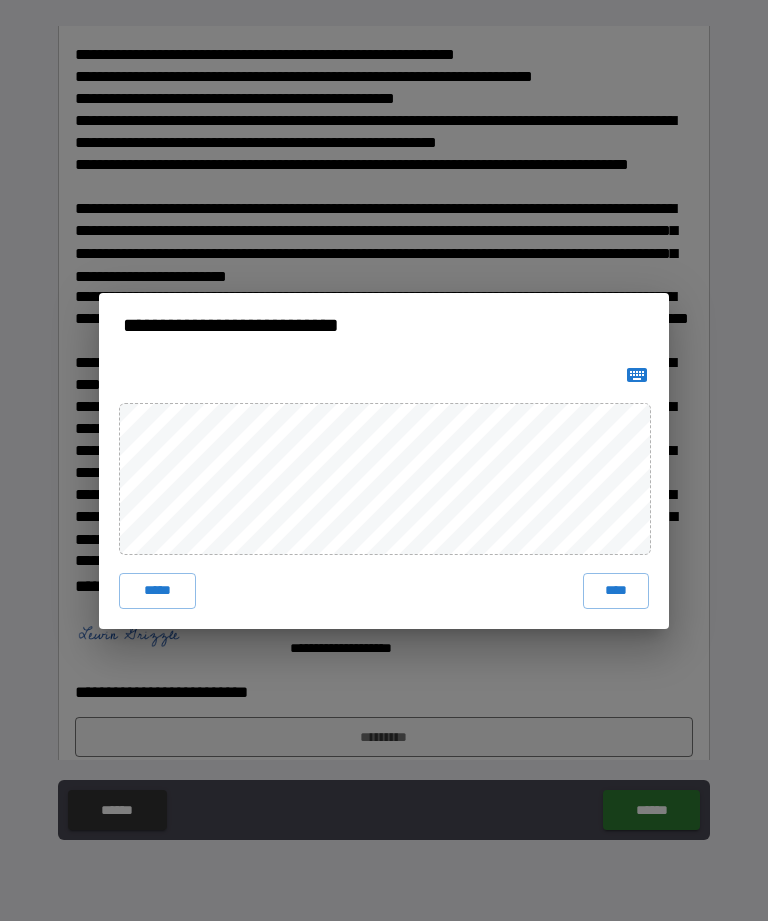 click 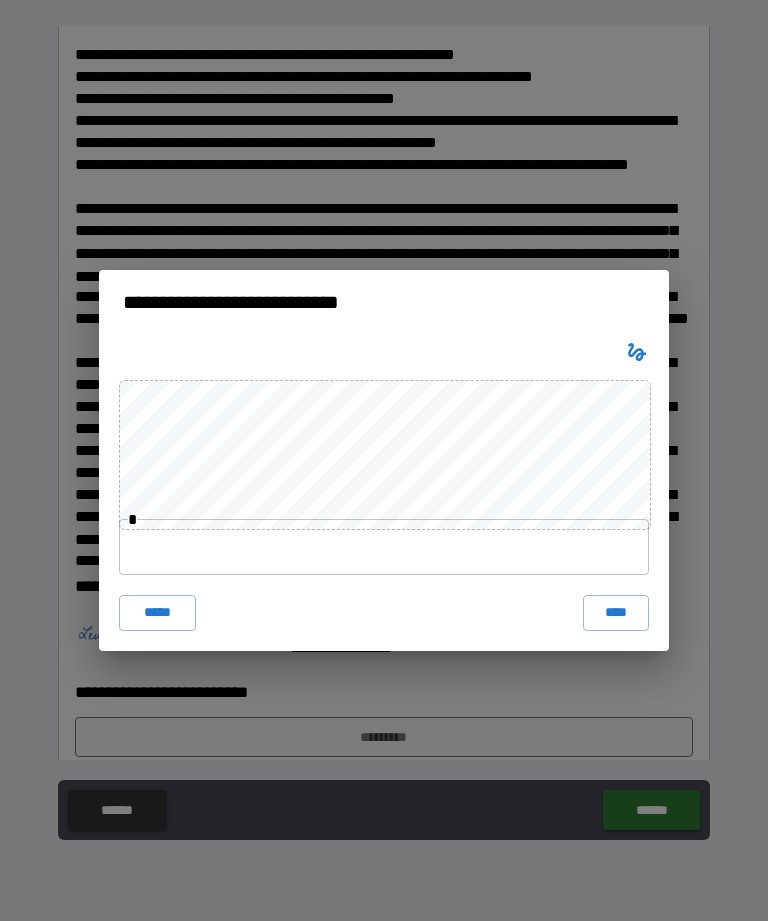 click at bounding box center [384, 547] 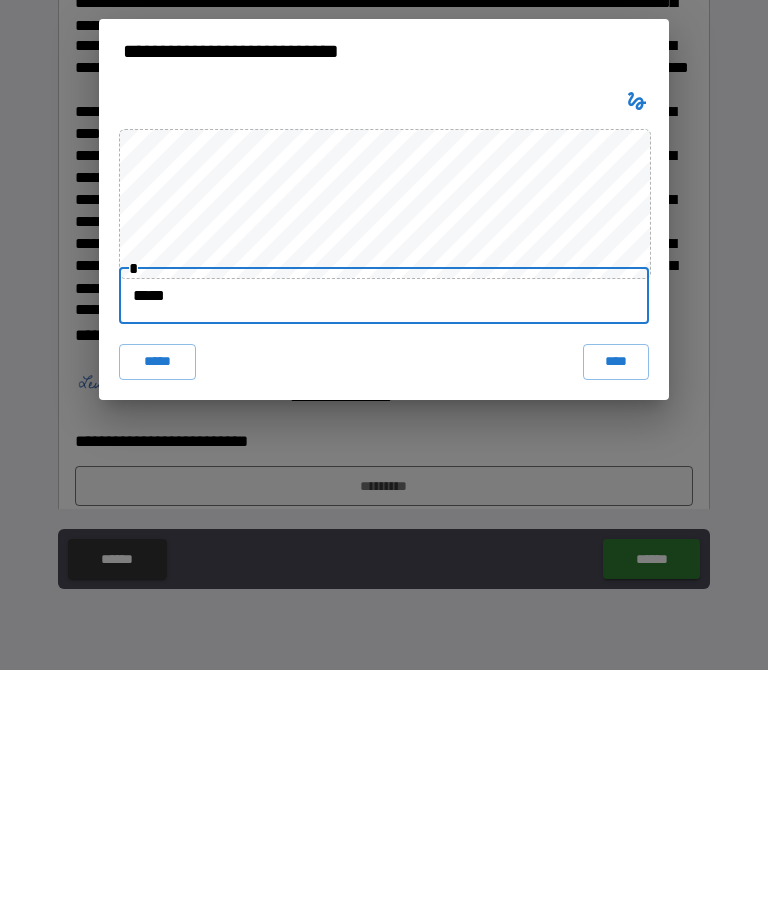 type on "******" 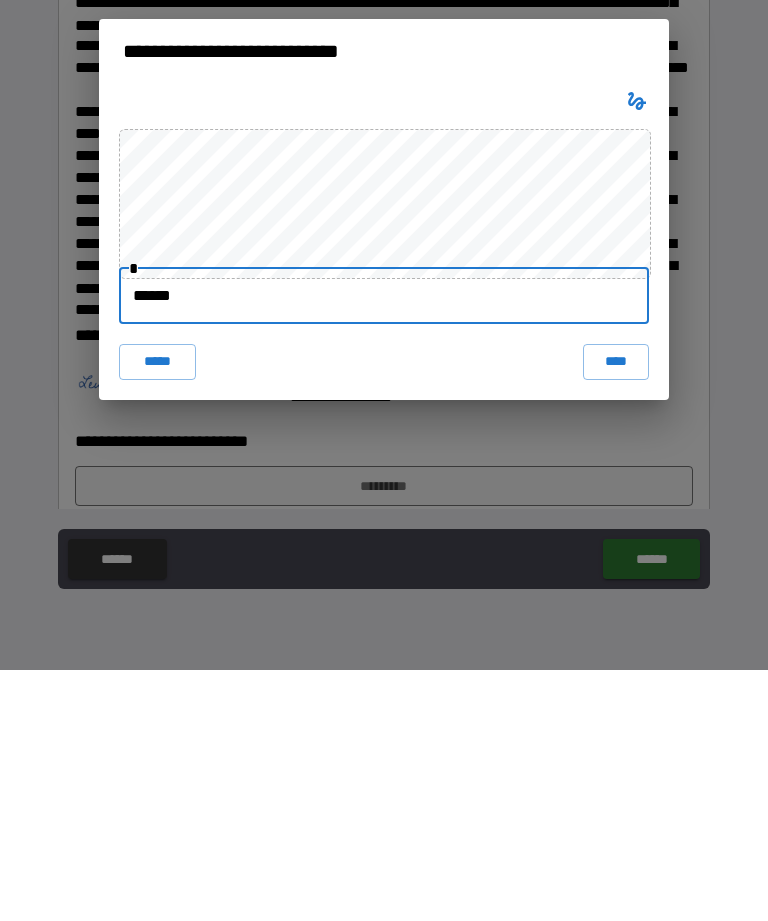 click on "****" at bounding box center [616, 613] 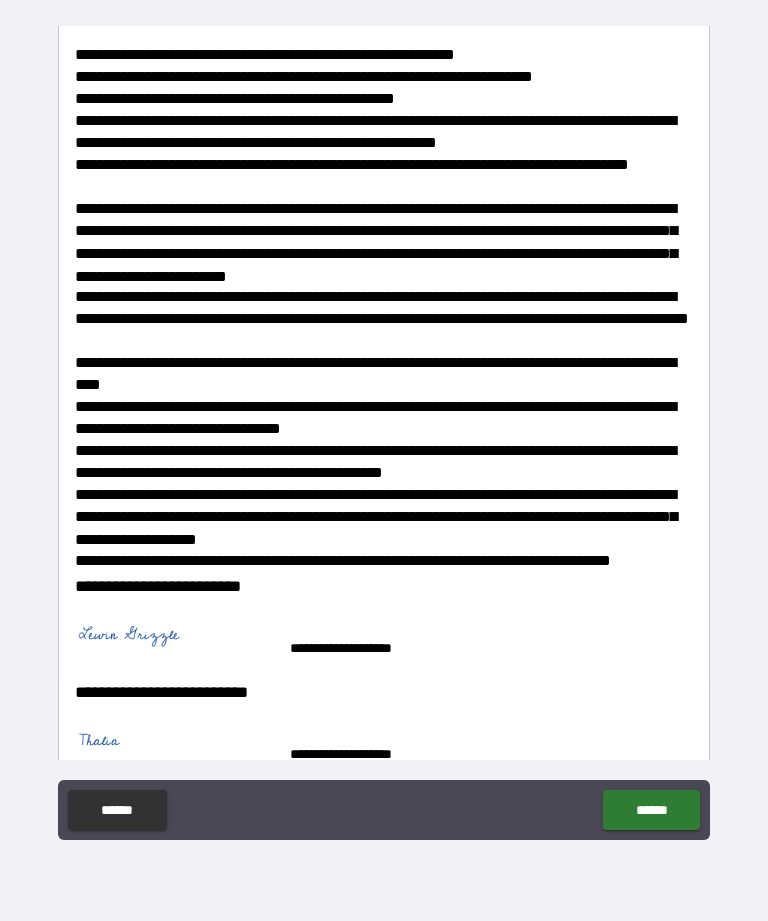 click on "******" at bounding box center (651, 810) 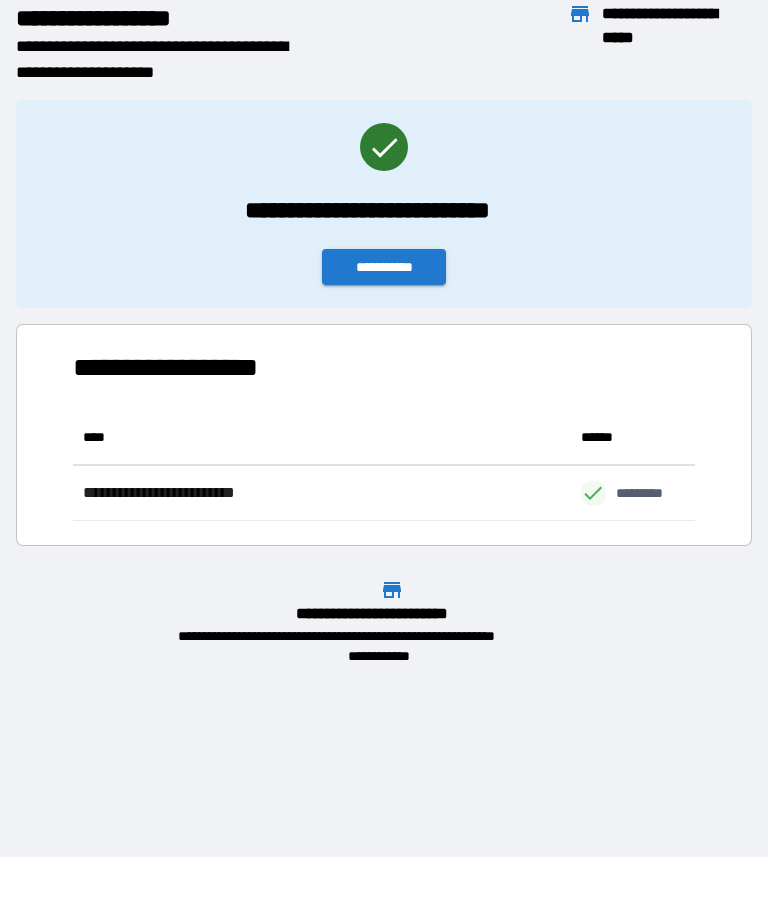 scroll, scrollTop: 111, scrollLeft: 622, axis: both 